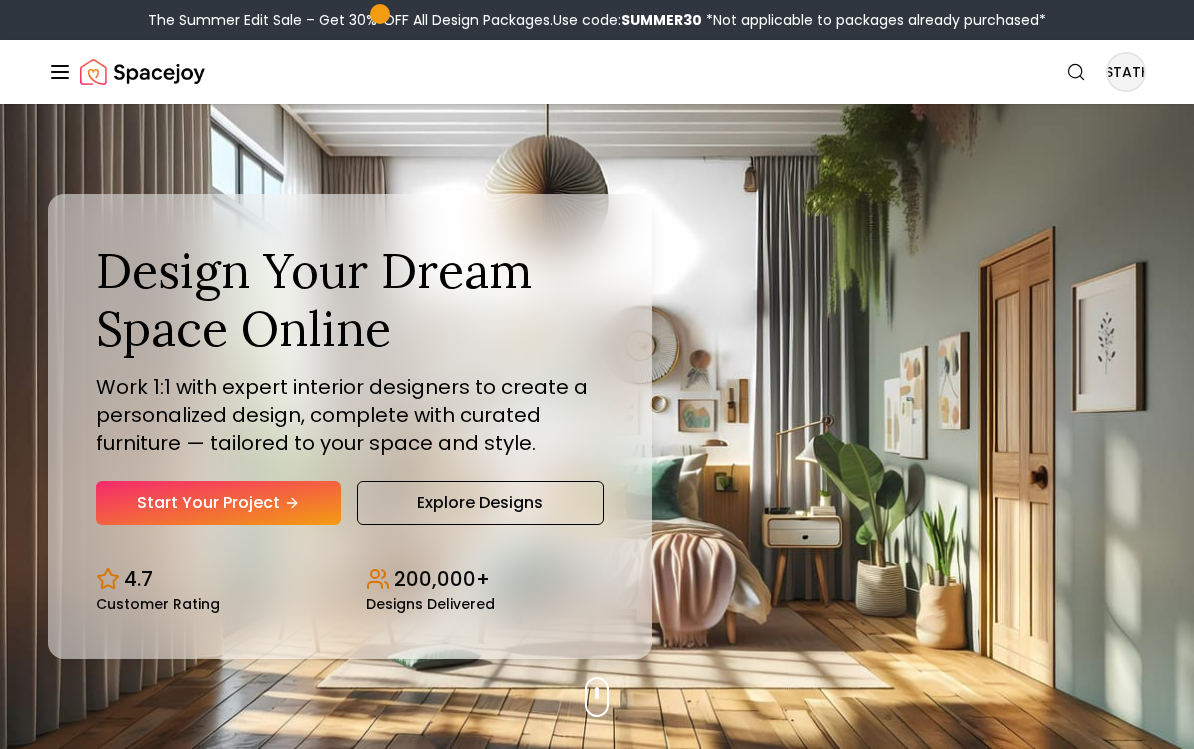 scroll, scrollTop: 0, scrollLeft: 0, axis: both 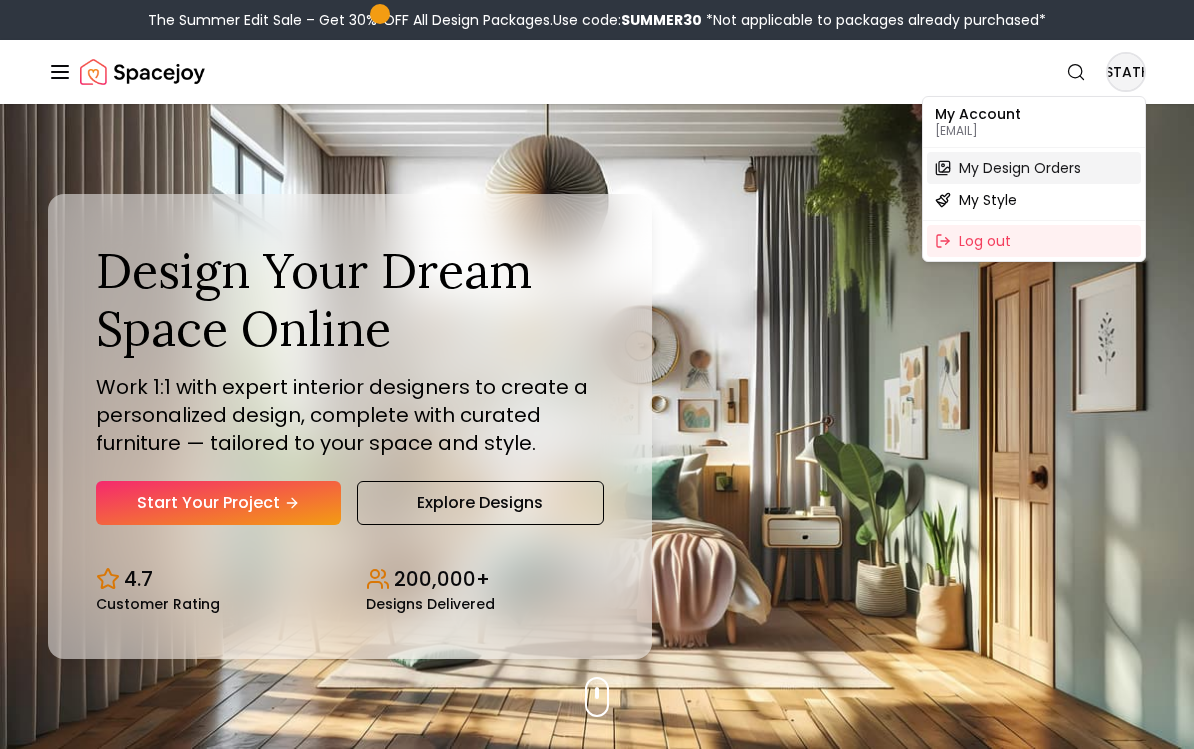 click on "My Design Orders" at bounding box center [1020, 168] 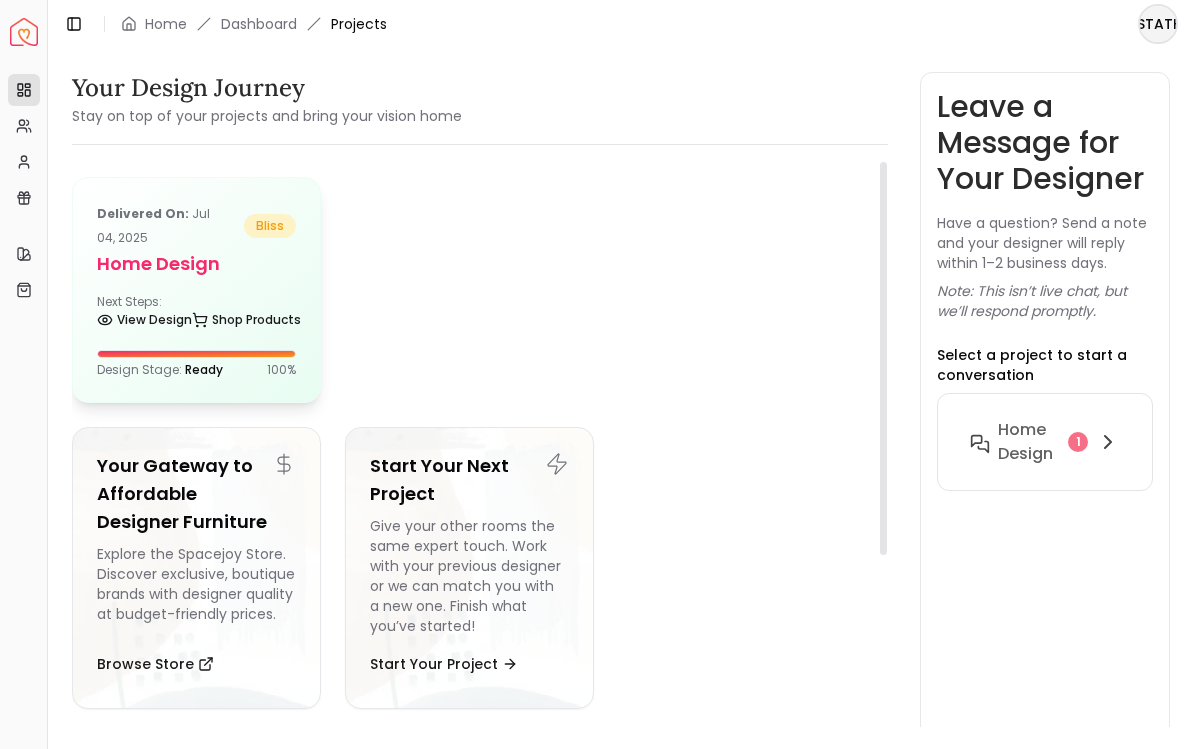 click on "Home design" at bounding box center (196, 264) 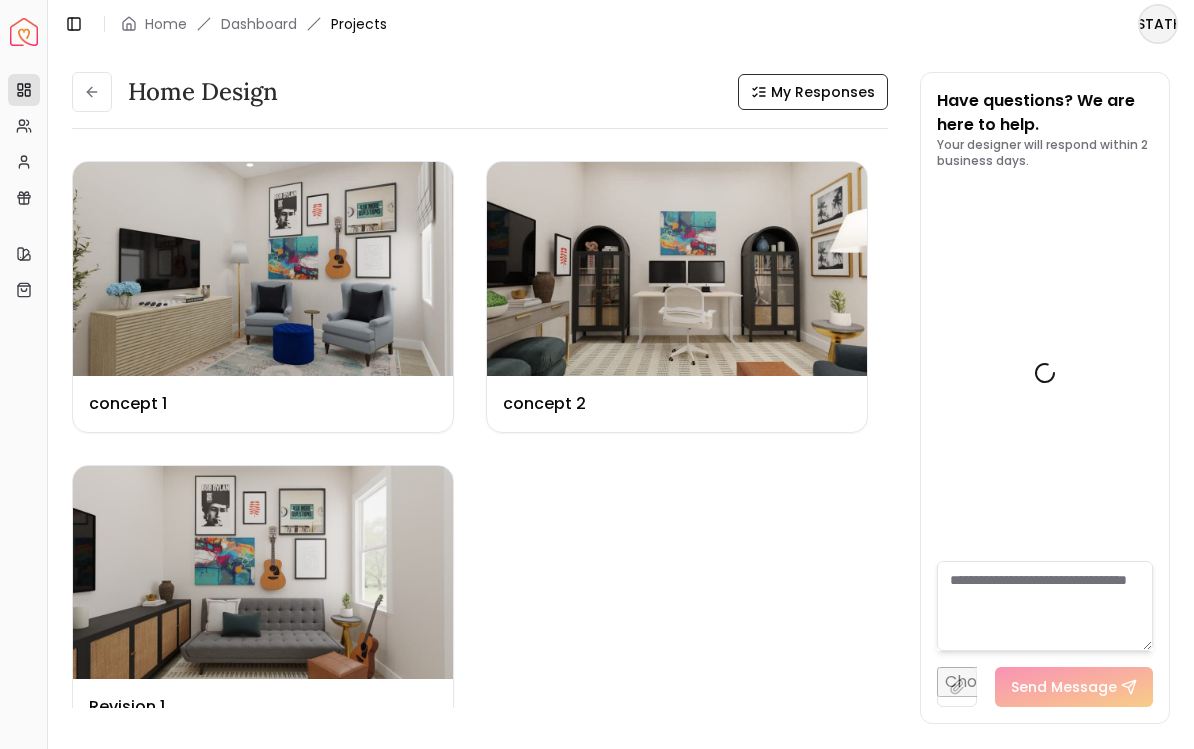 scroll, scrollTop: 4588, scrollLeft: 0, axis: vertical 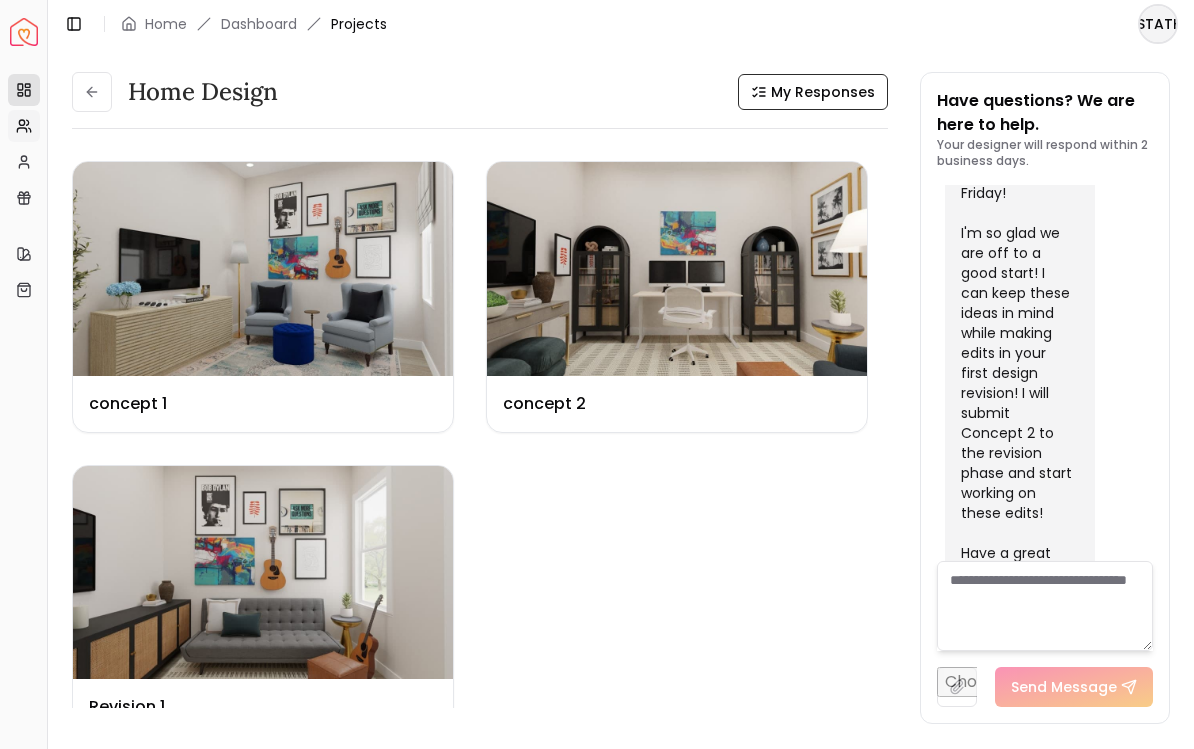 click on "My Referrals" at bounding box center [24, 126] 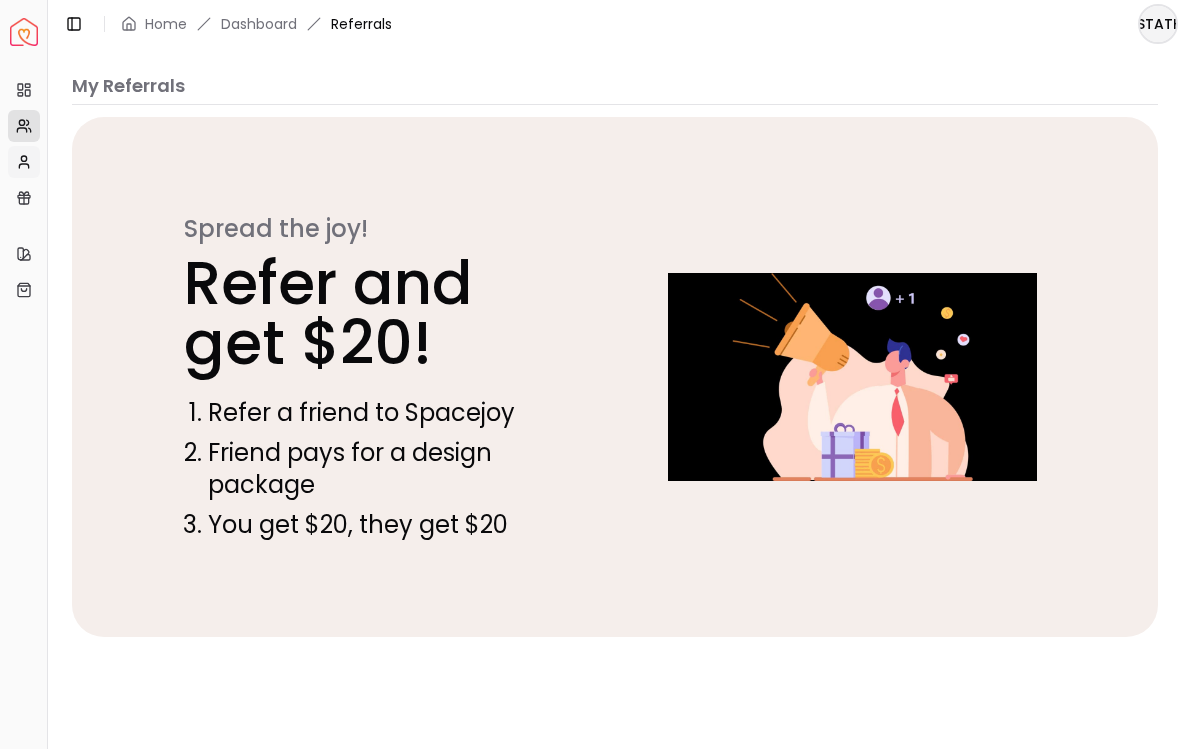 click on "My Profile" at bounding box center [24, 162] 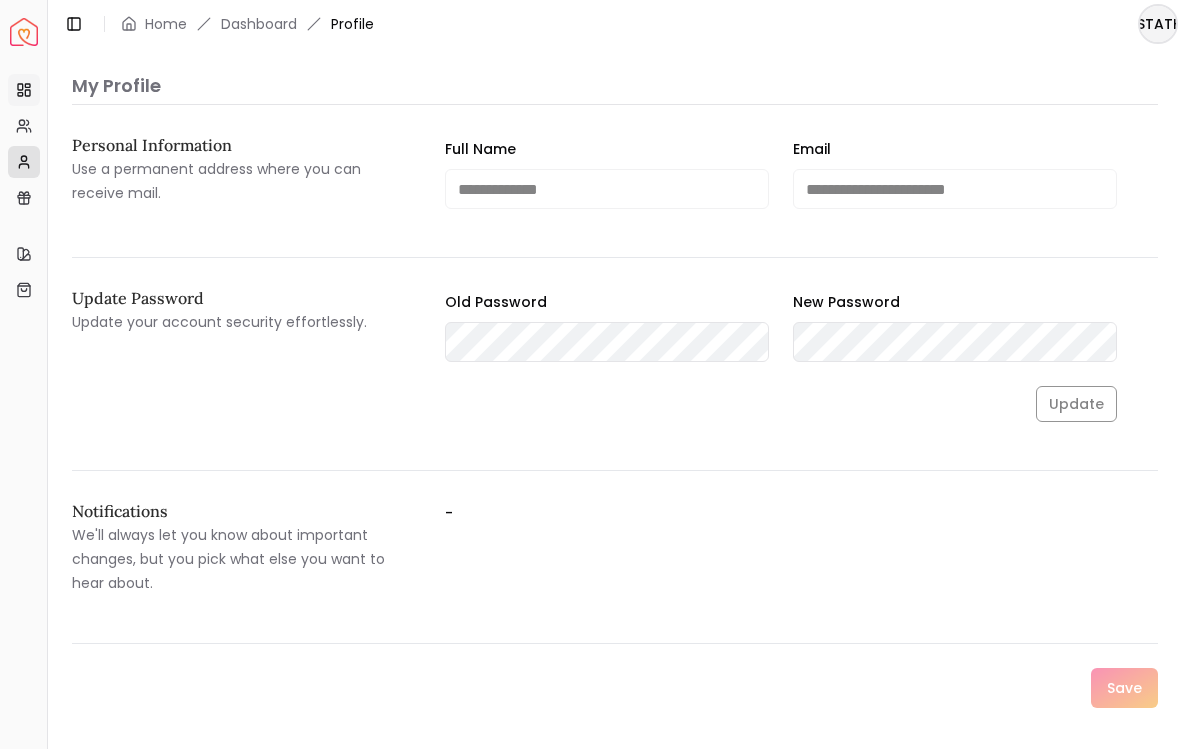 click on "Projects" at bounding box center (24, 90) 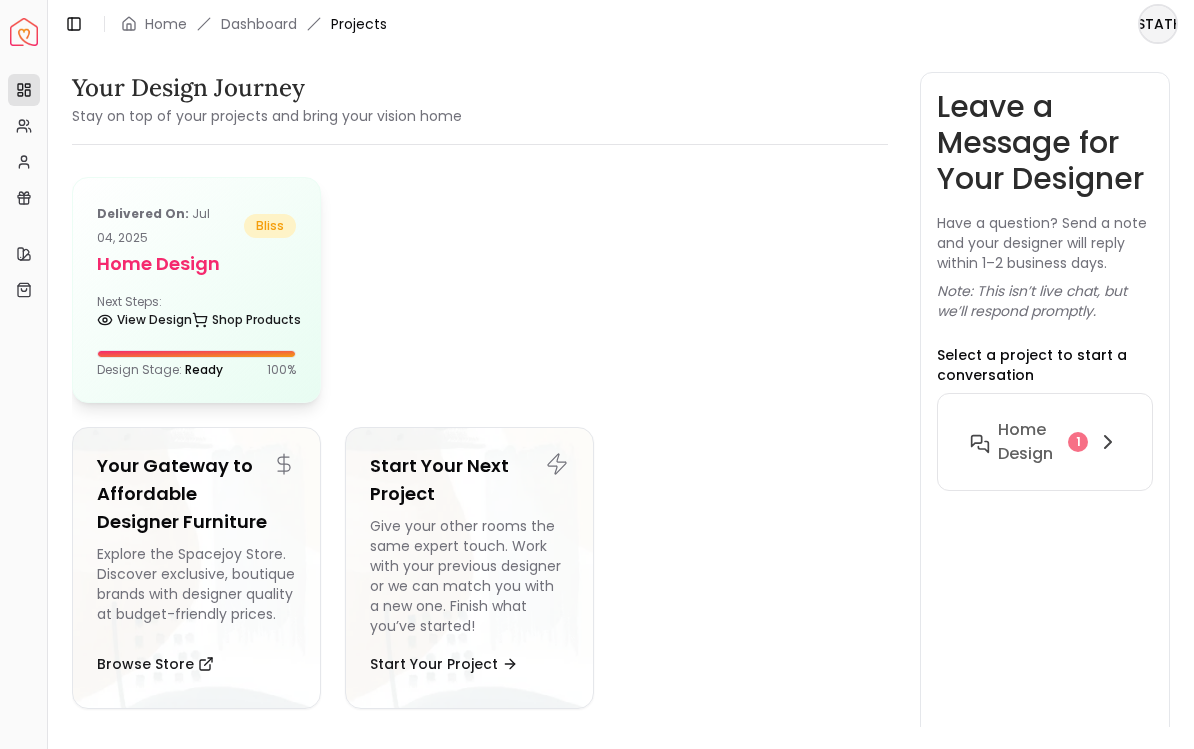 click on "Home design" at bounding box center (196, 264) 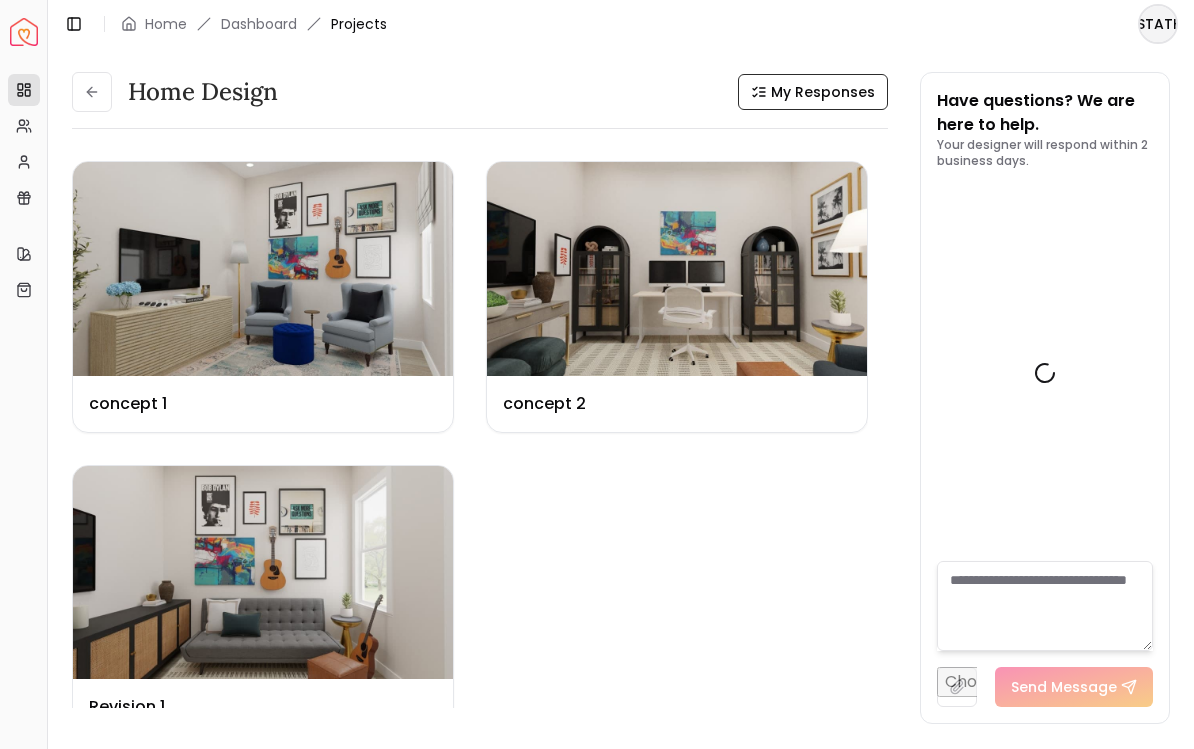 scroll, scrollTop: 4588, scrollLeft: 0, axis: vertical 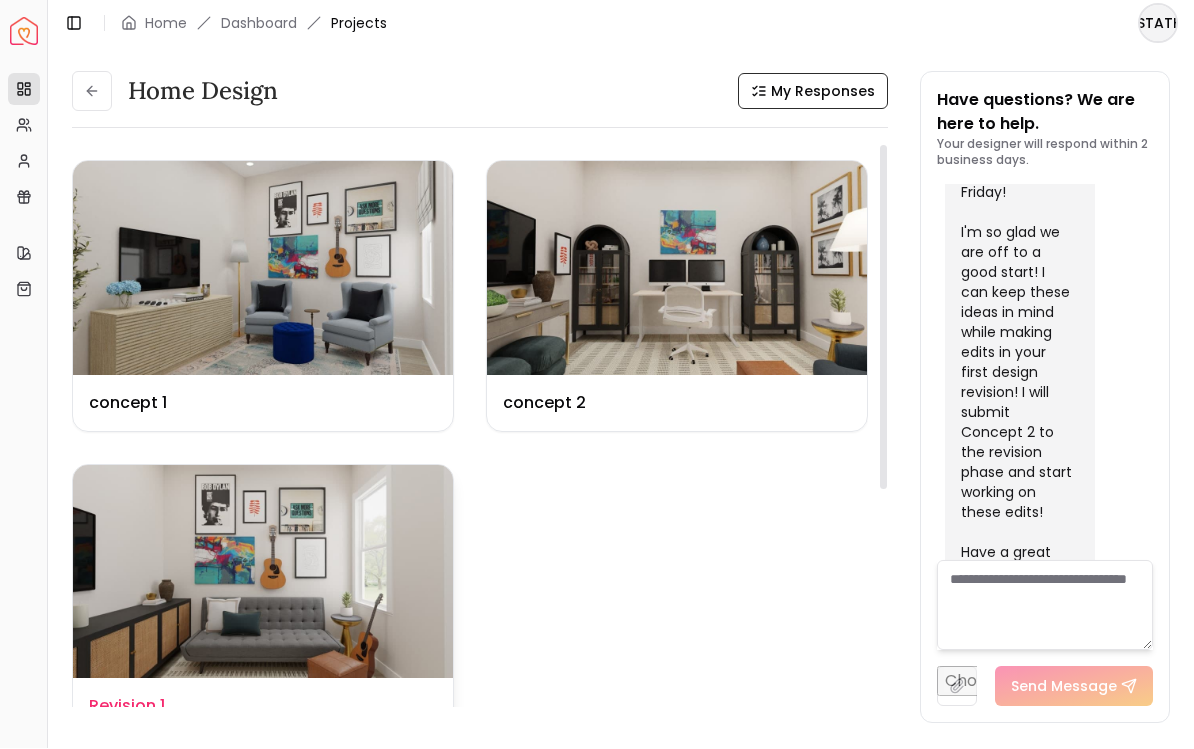 click at bounding box center (263, 573) 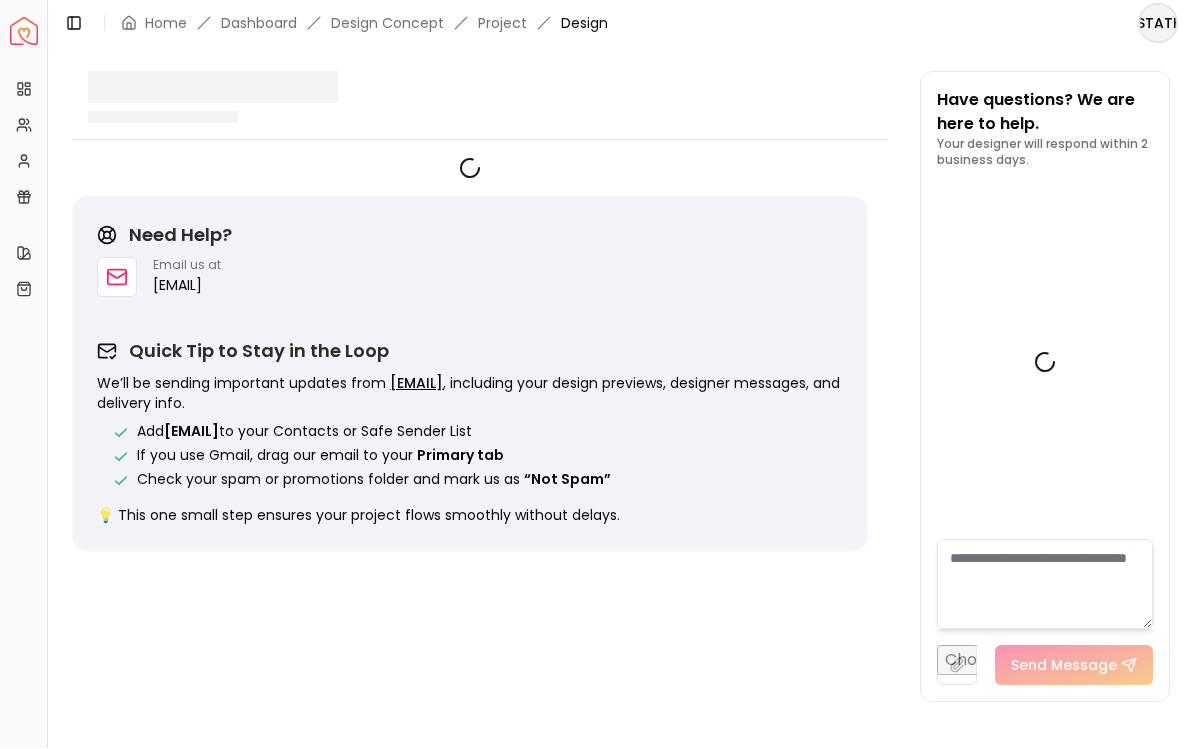 scroll, scrollTop: 1, scrollLeft: 0, axis: vertical 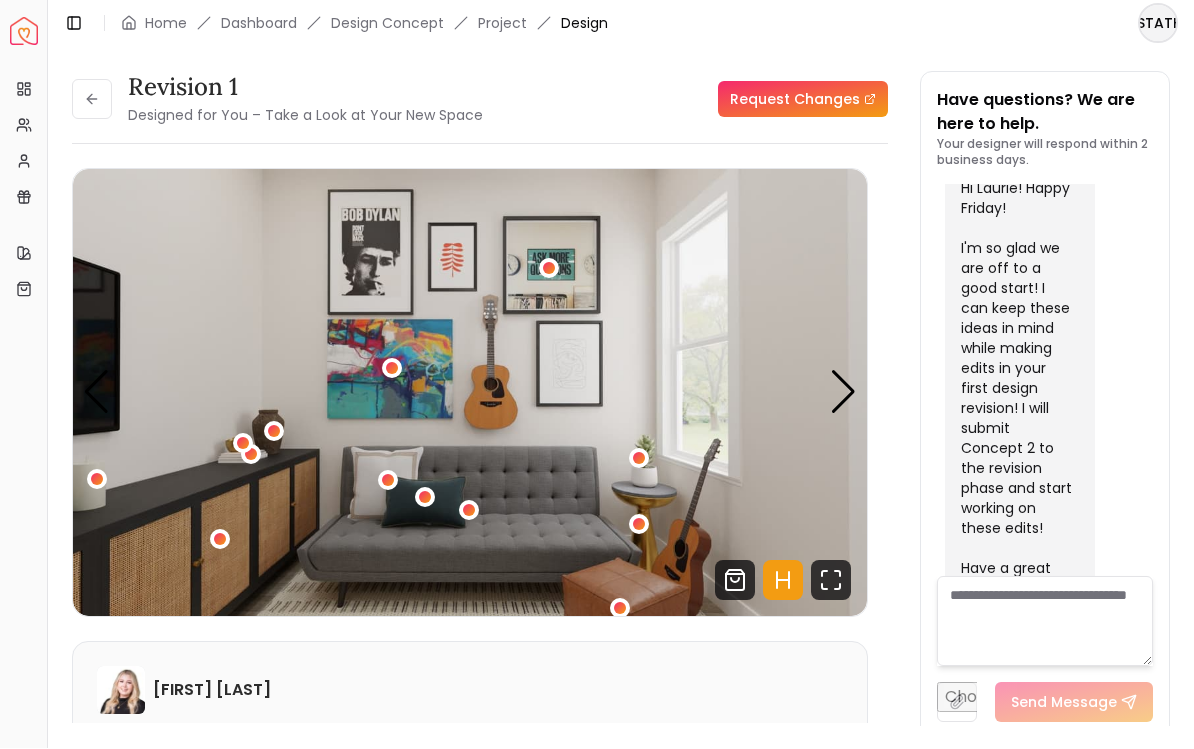 click 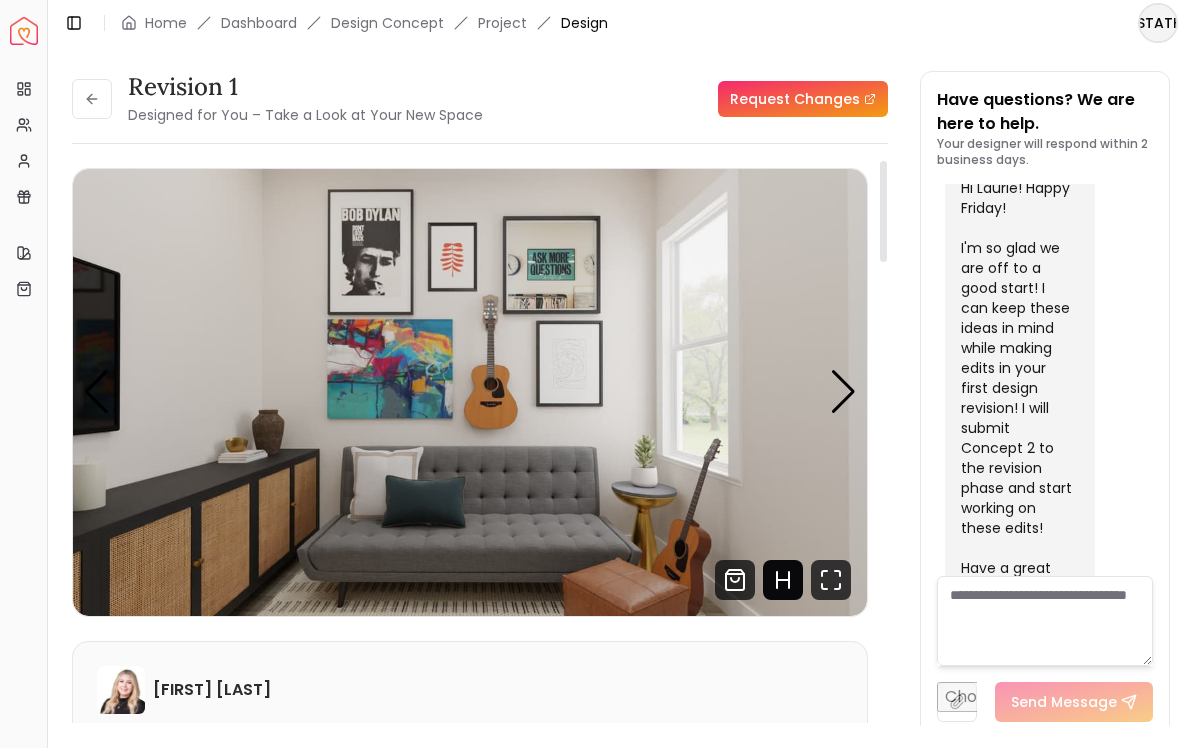 click 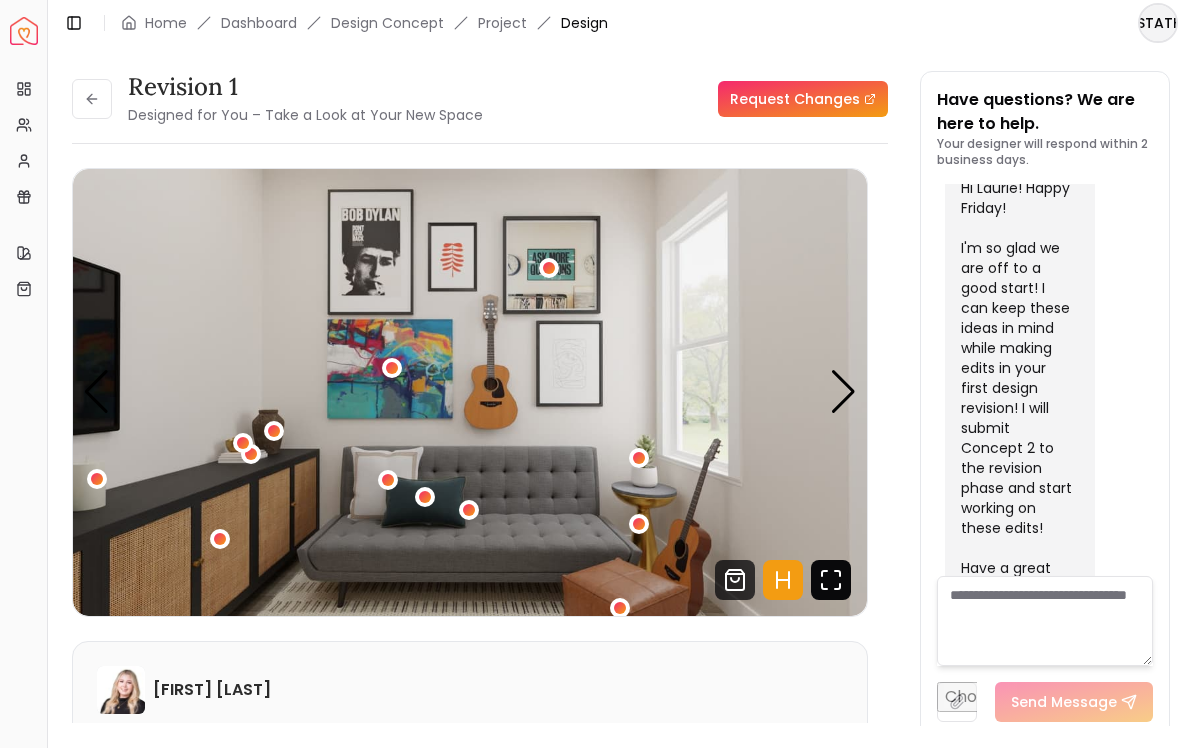 click 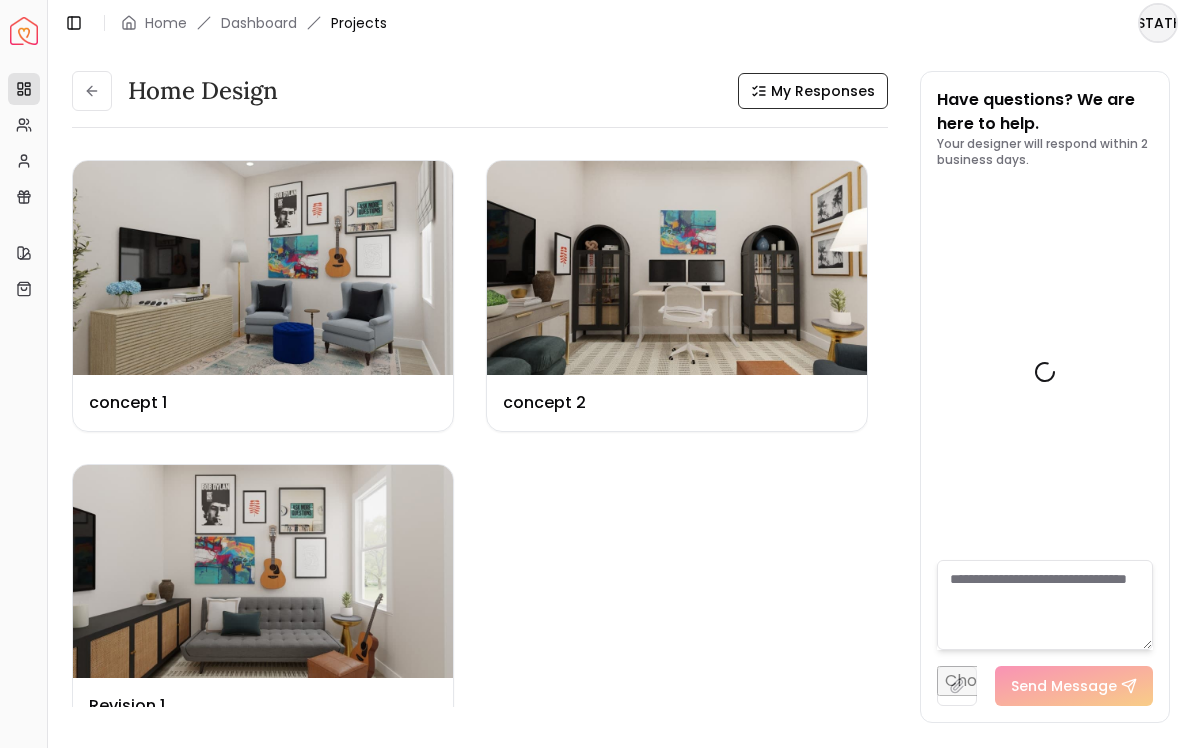 scroll, scrollTop: 4588, scrollLeft: 0, axis: vertical 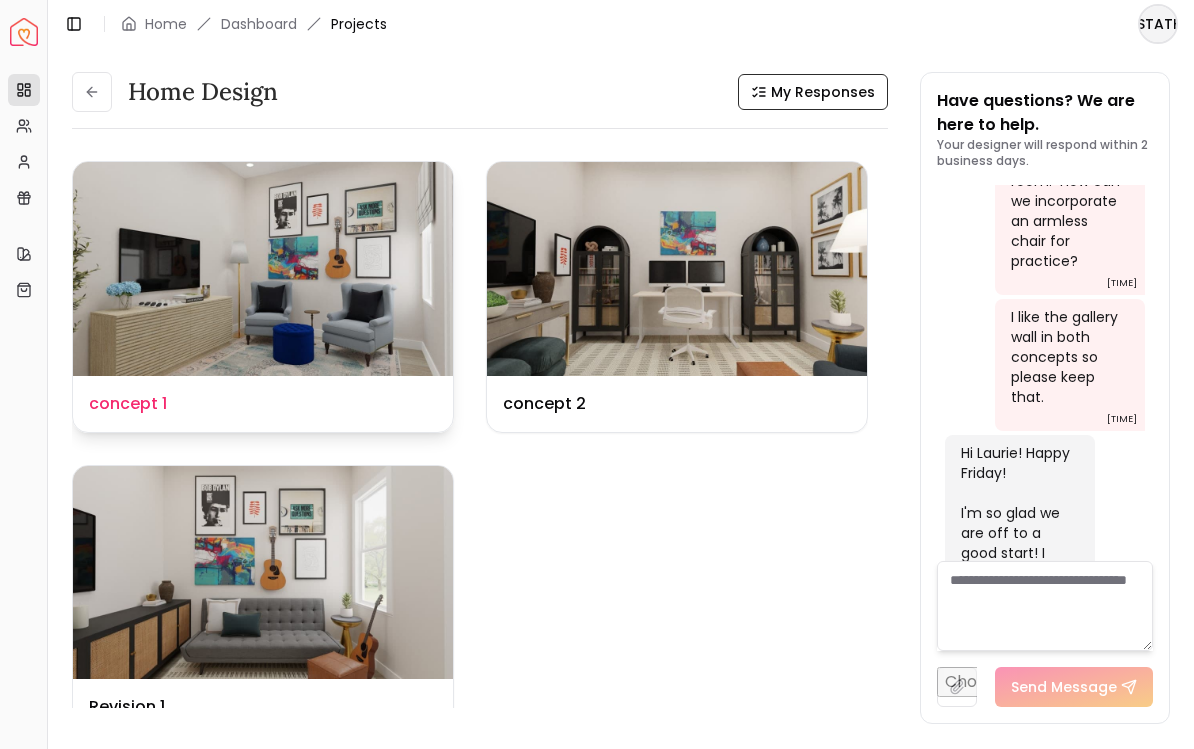 click at bounding box center (263, 269) 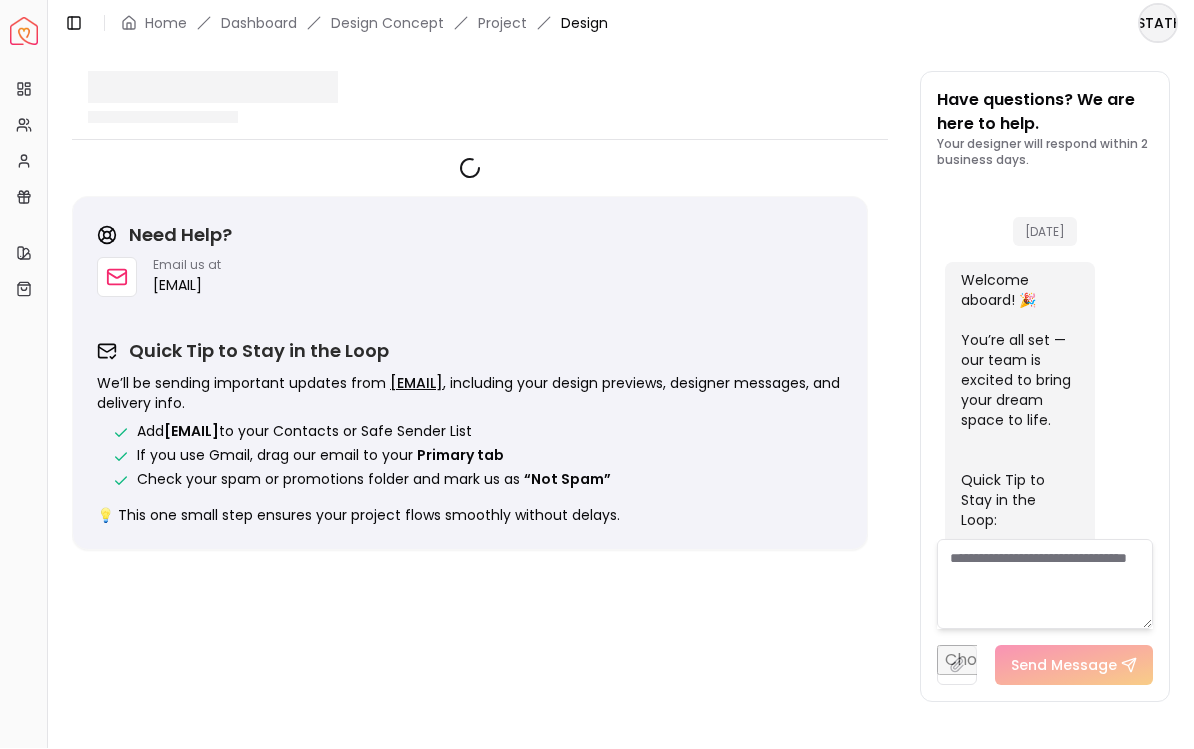 scroll, scrollTop: 1, scrollLeft: 0, axis: vertical 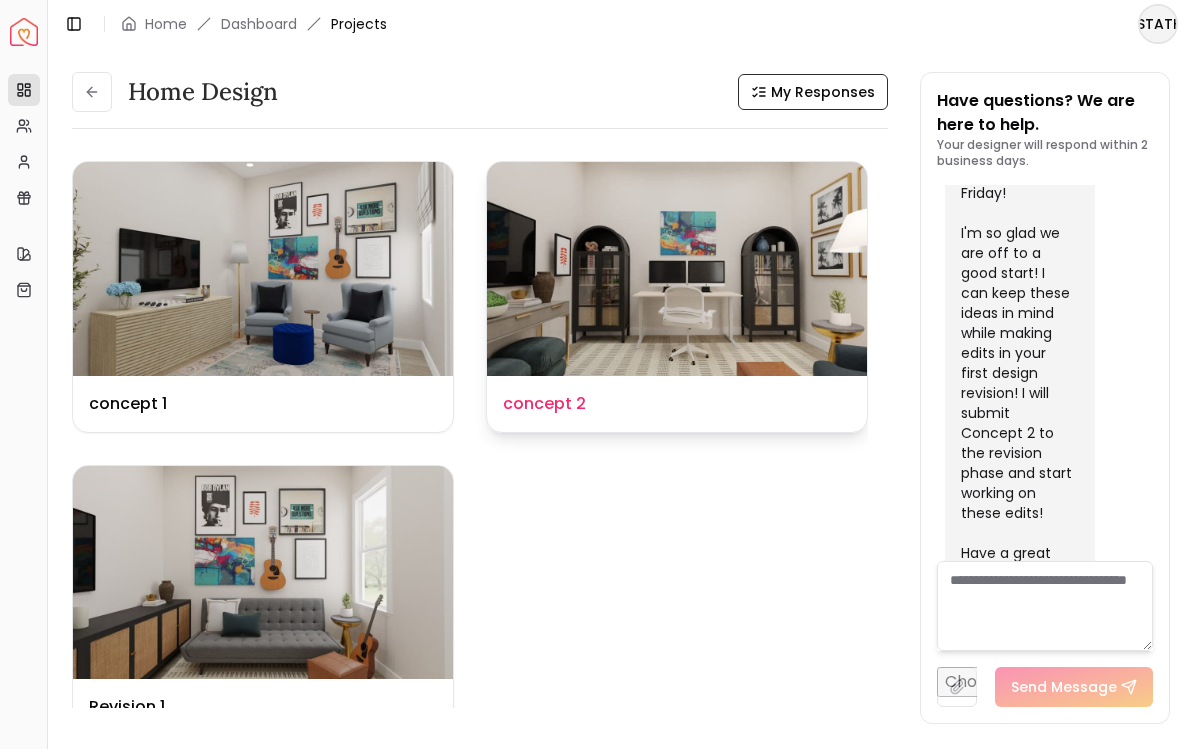 click at bounding box center [677, 269] 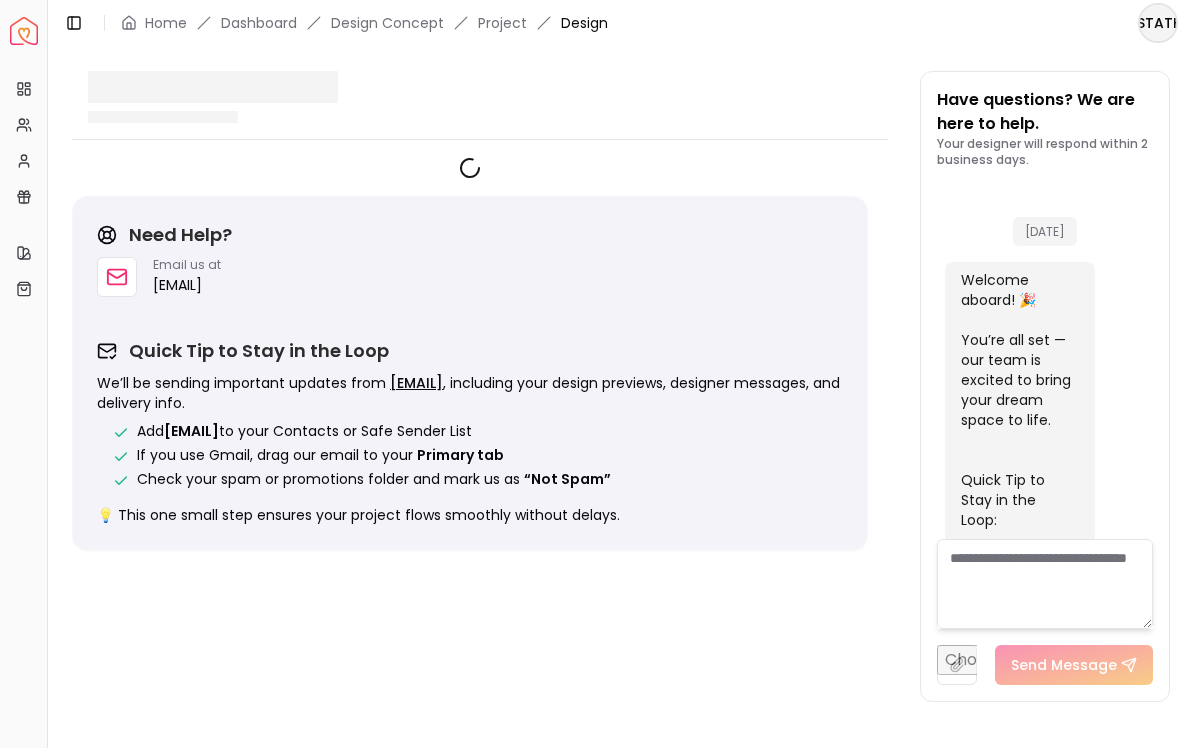 scroll, scrollTop: 1, scrollLeft: 0, axis: vertical 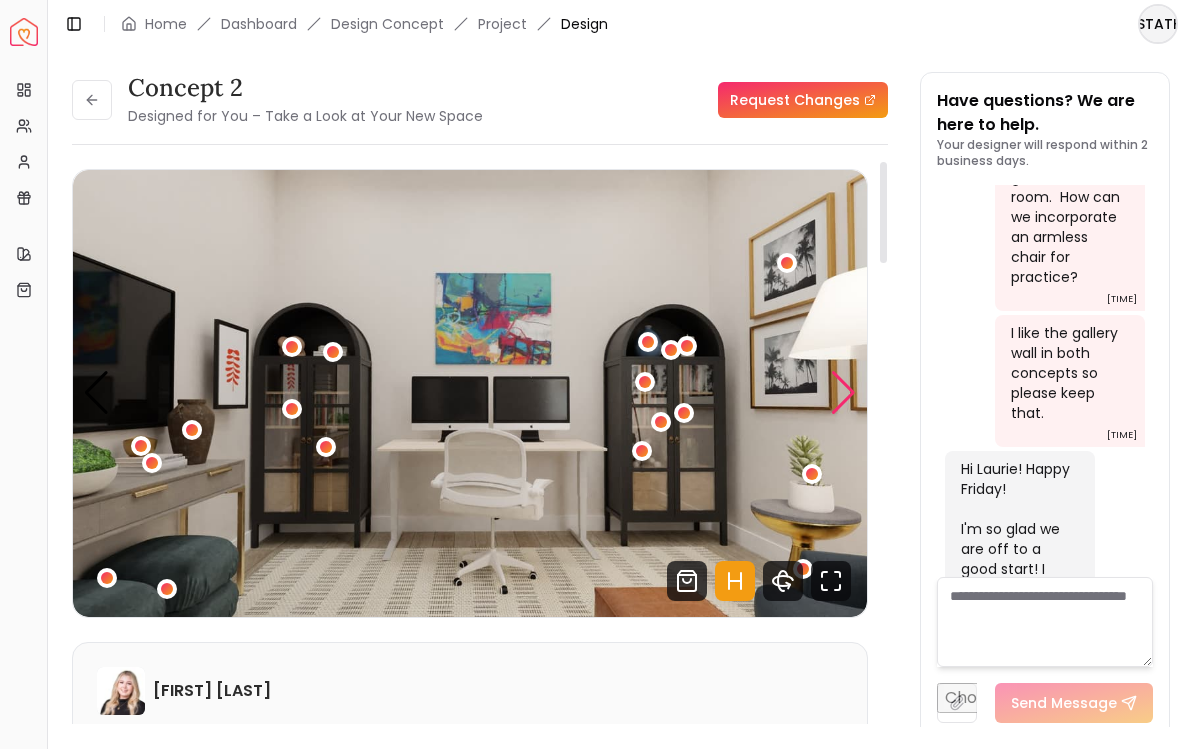 click at bounding box center (843, 393) 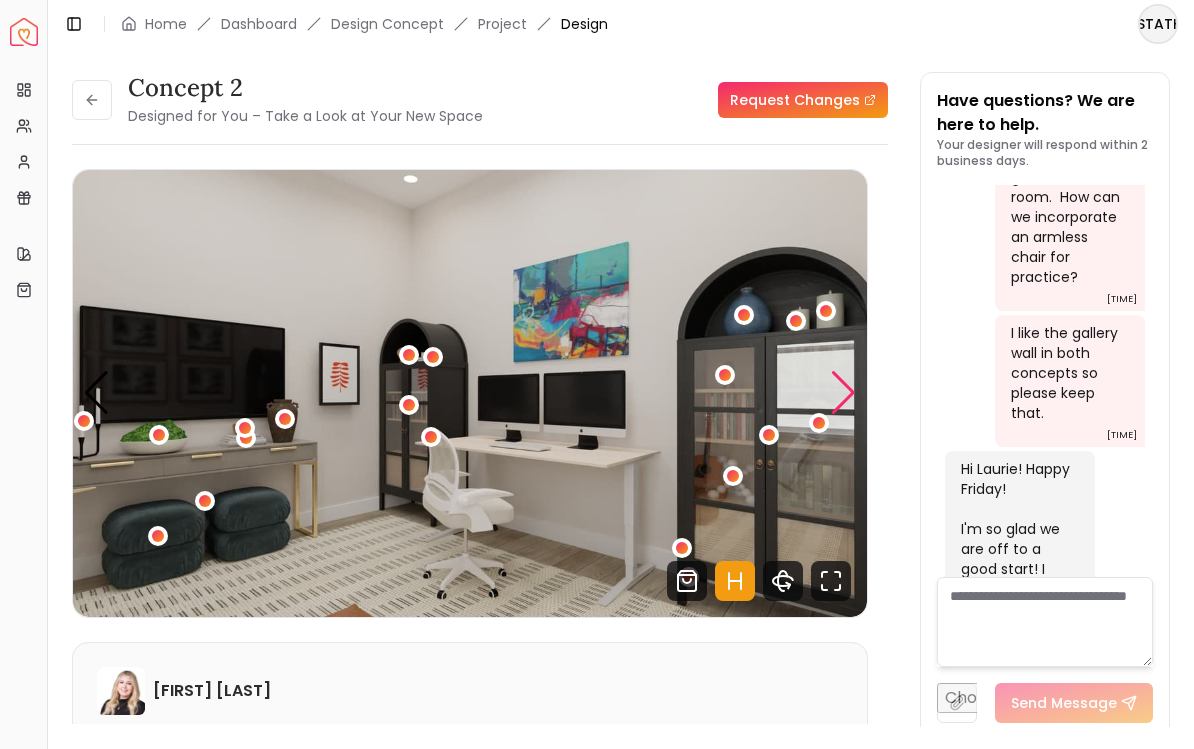click at bounding box center [843, 393] 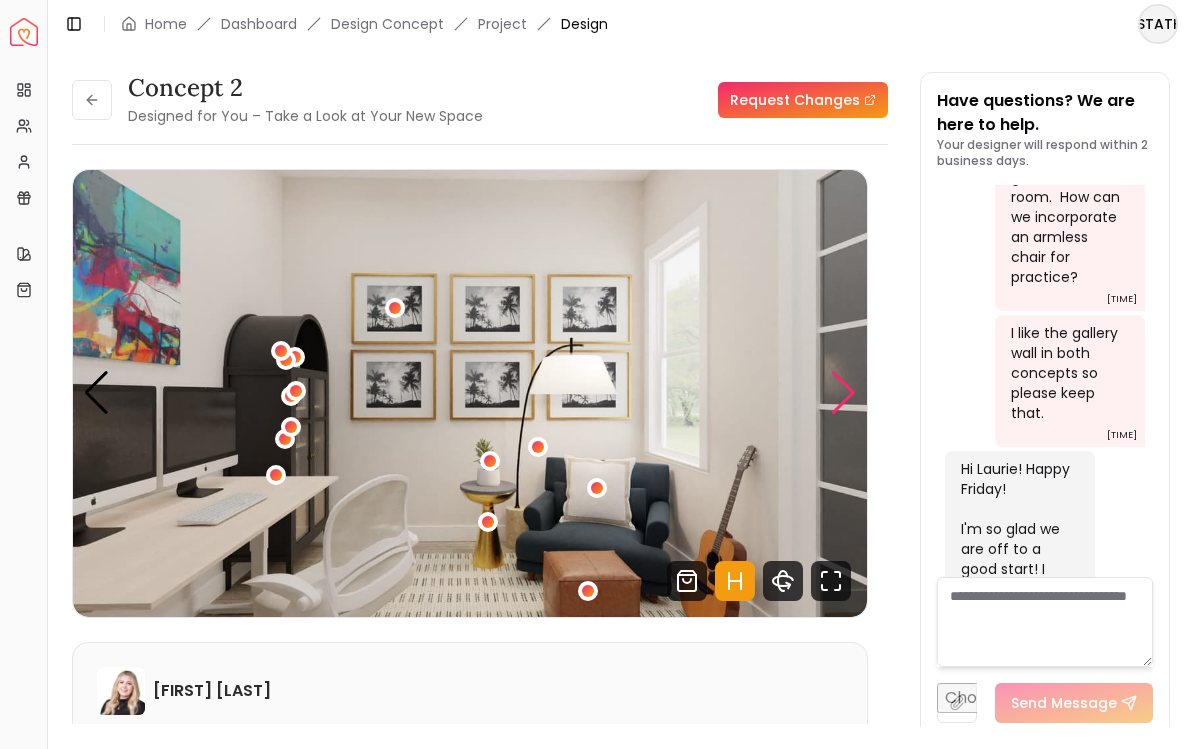 click at bounding box center (843, 393) 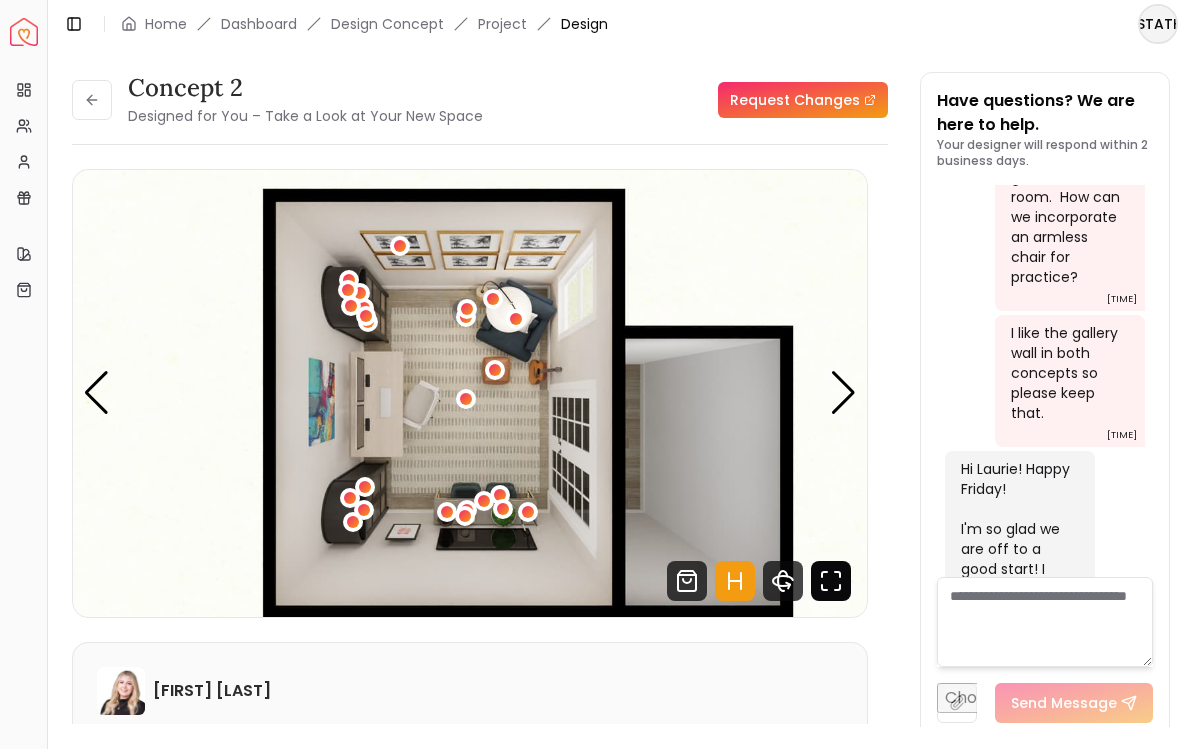click 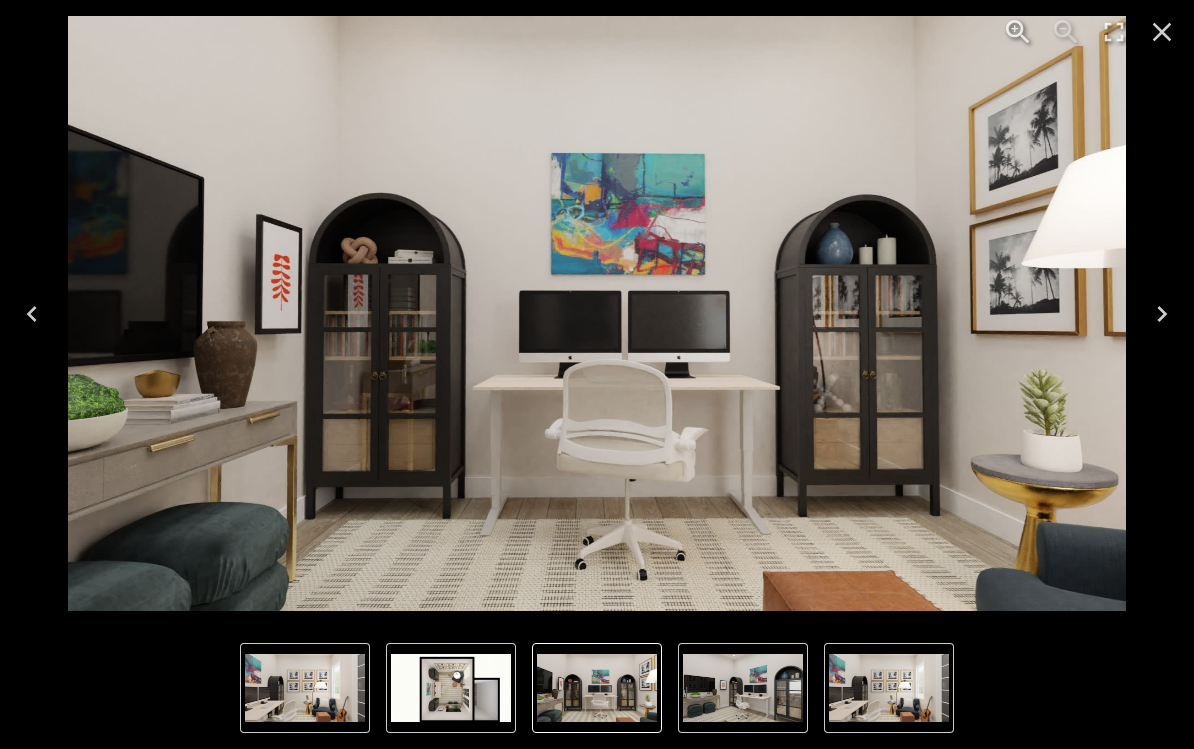click at bounding box center (451, 688) 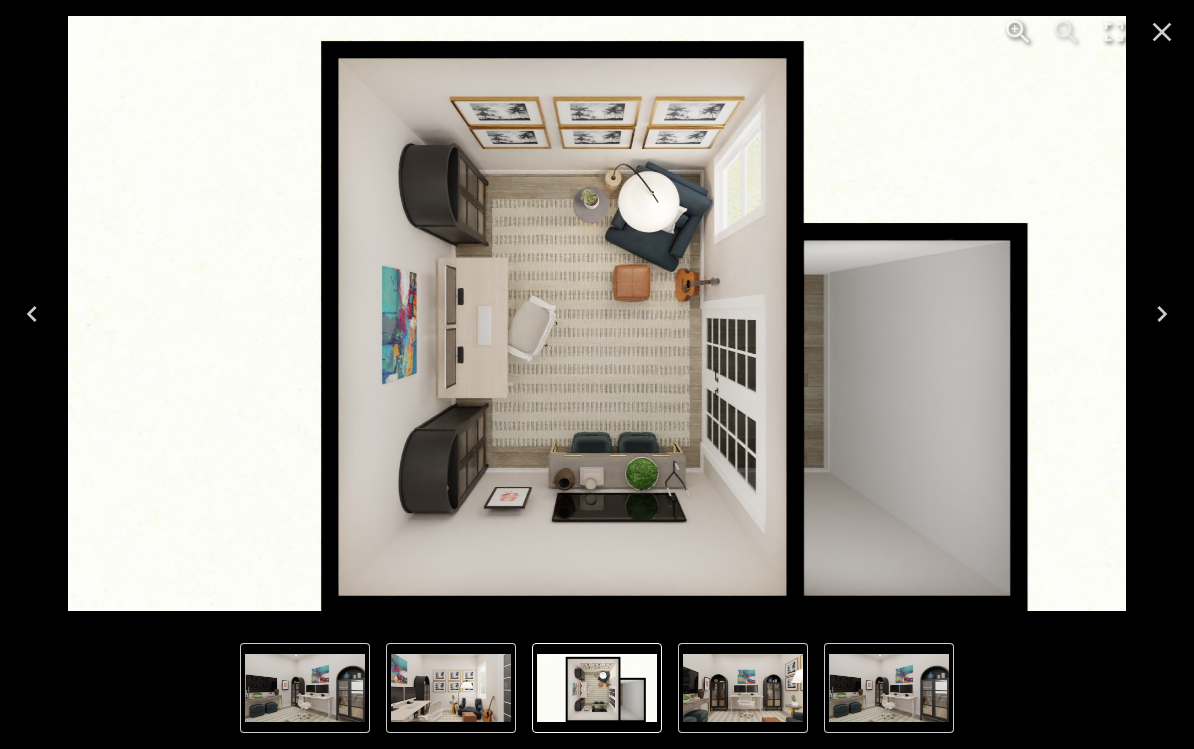 click at bounding box center [305, 688] 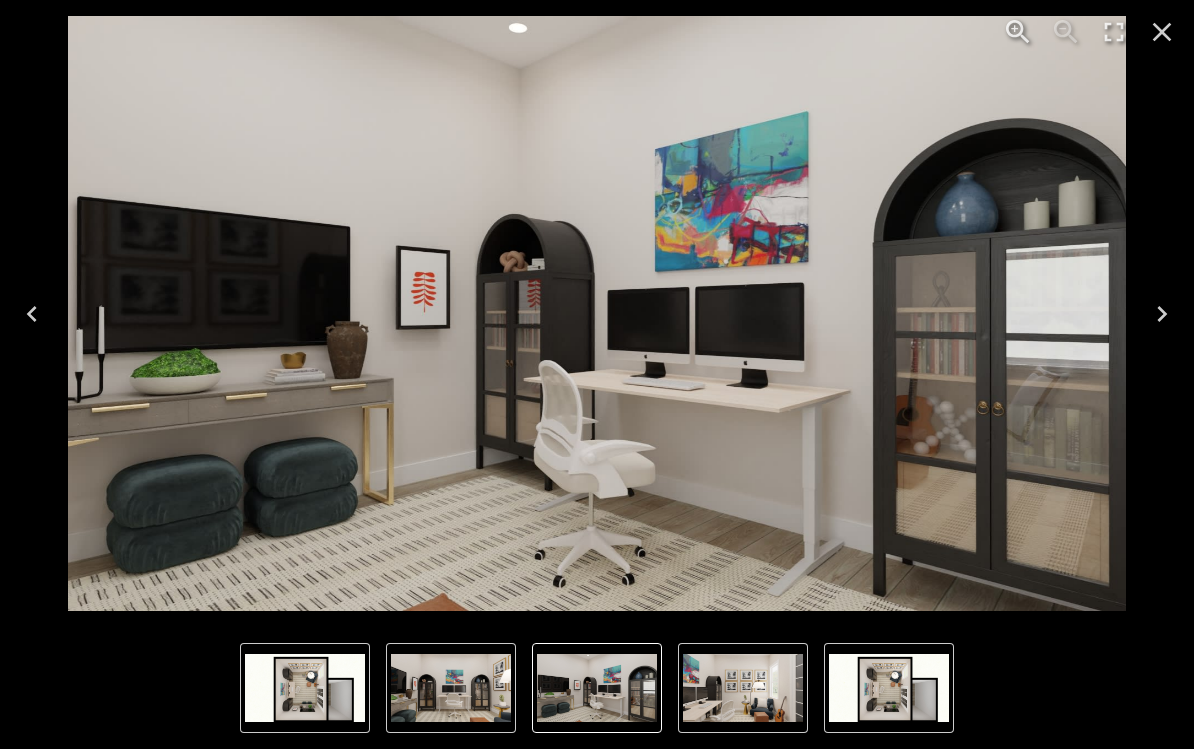 click at bounding box center [743, 688] 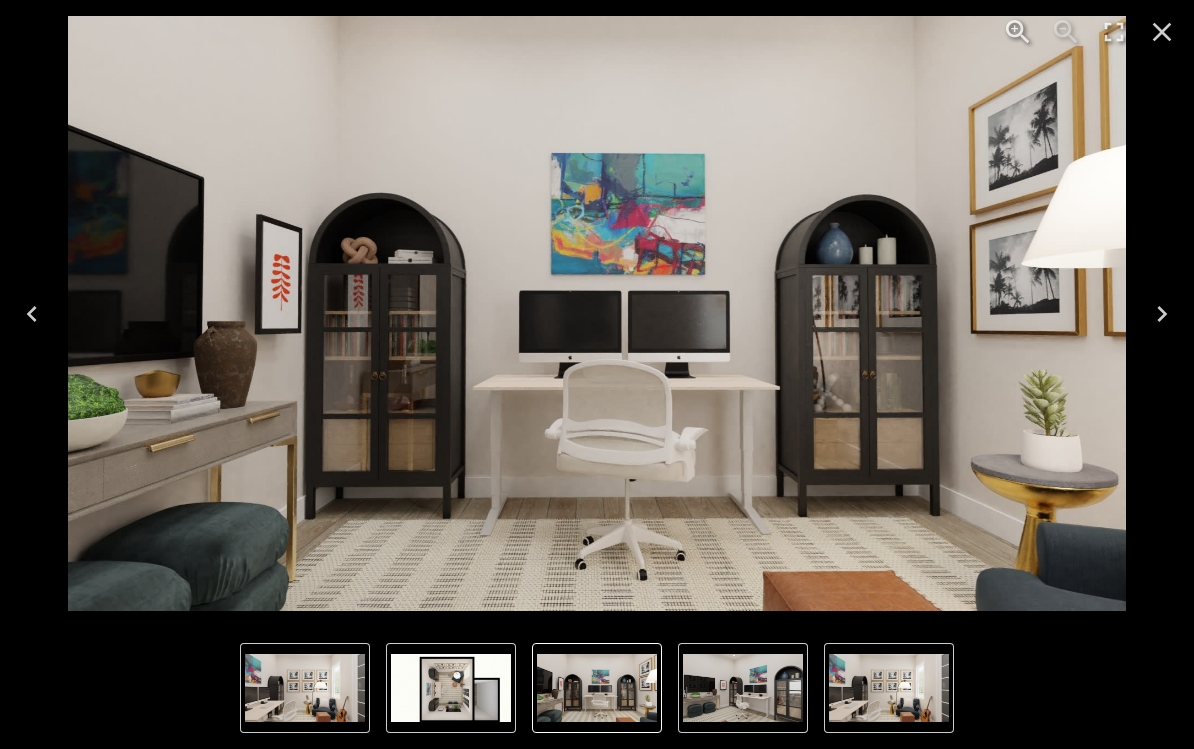 scroll, scrollTop: 14, scrollLeft: 0, axis: vertical 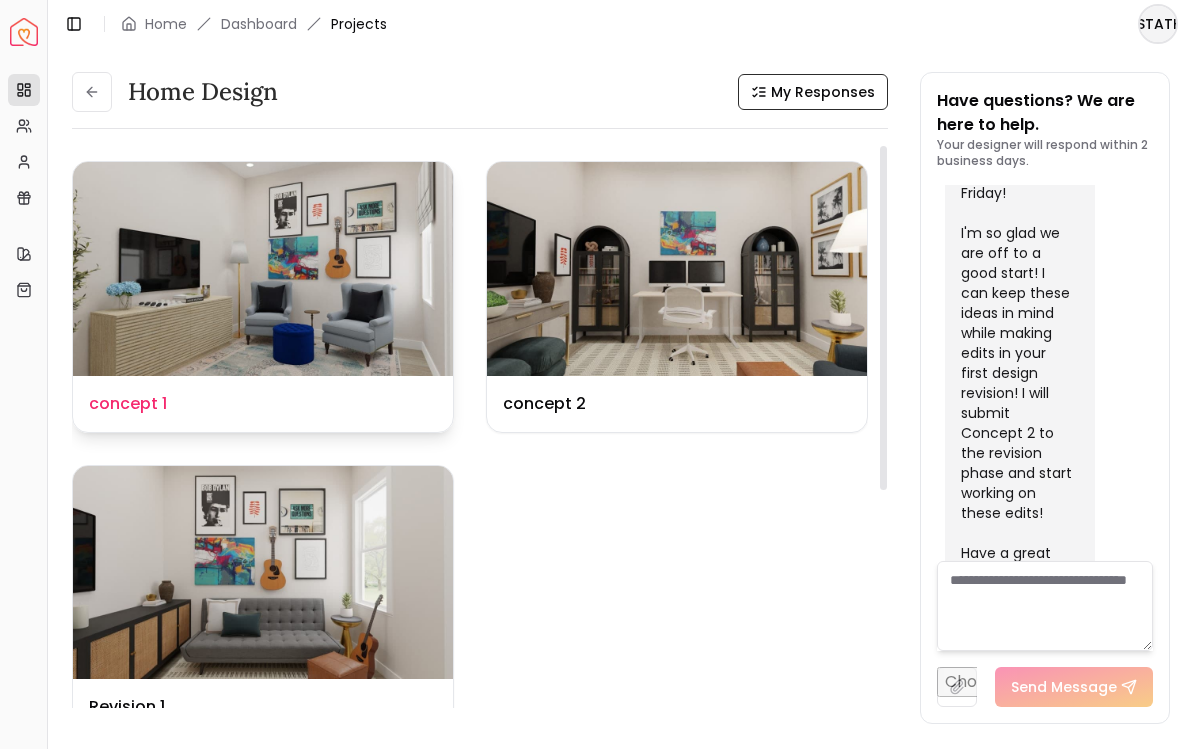click at bounding box center [263, 269] 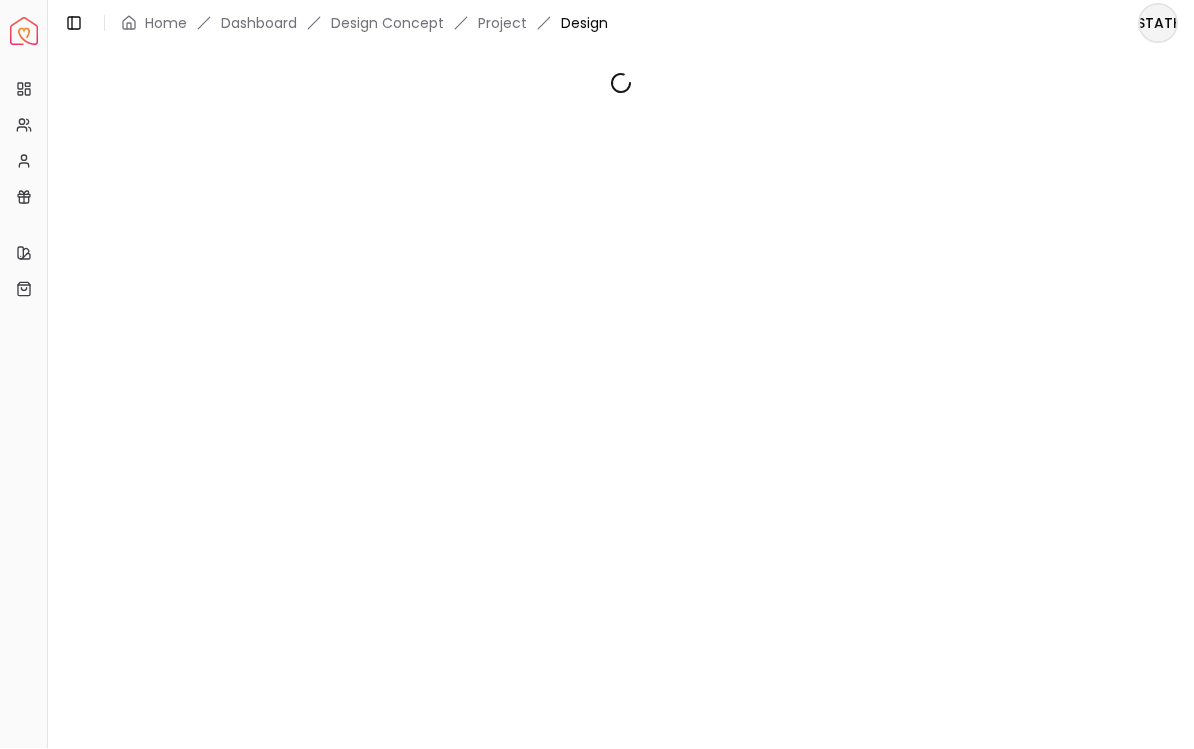 scroll, scrollTop: 1, scrollLeft: 0, axis: vertical 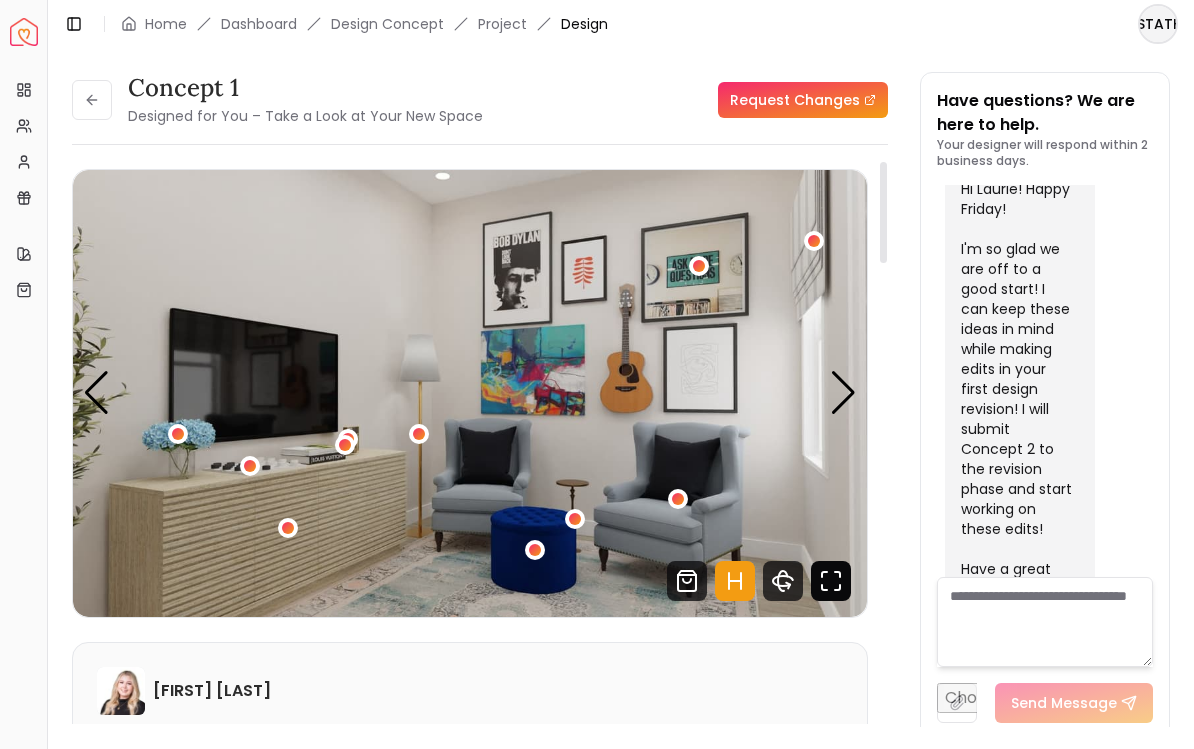 click 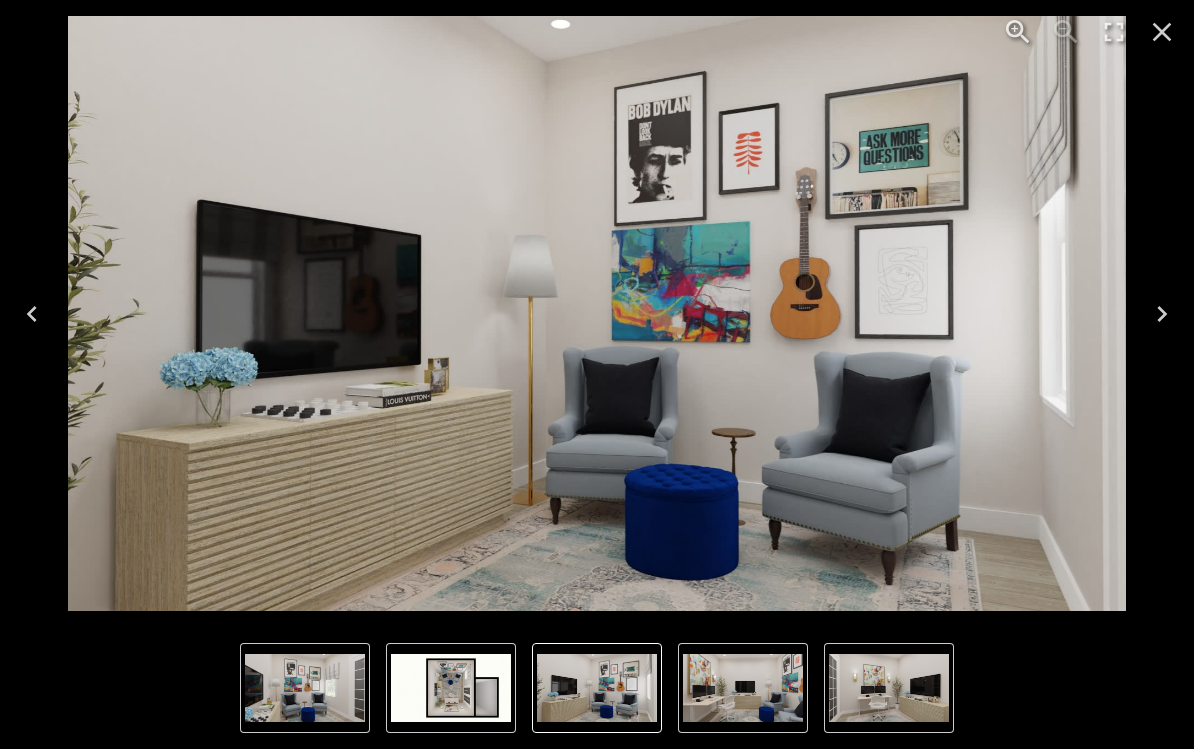 click at bounding box center [451, 688] 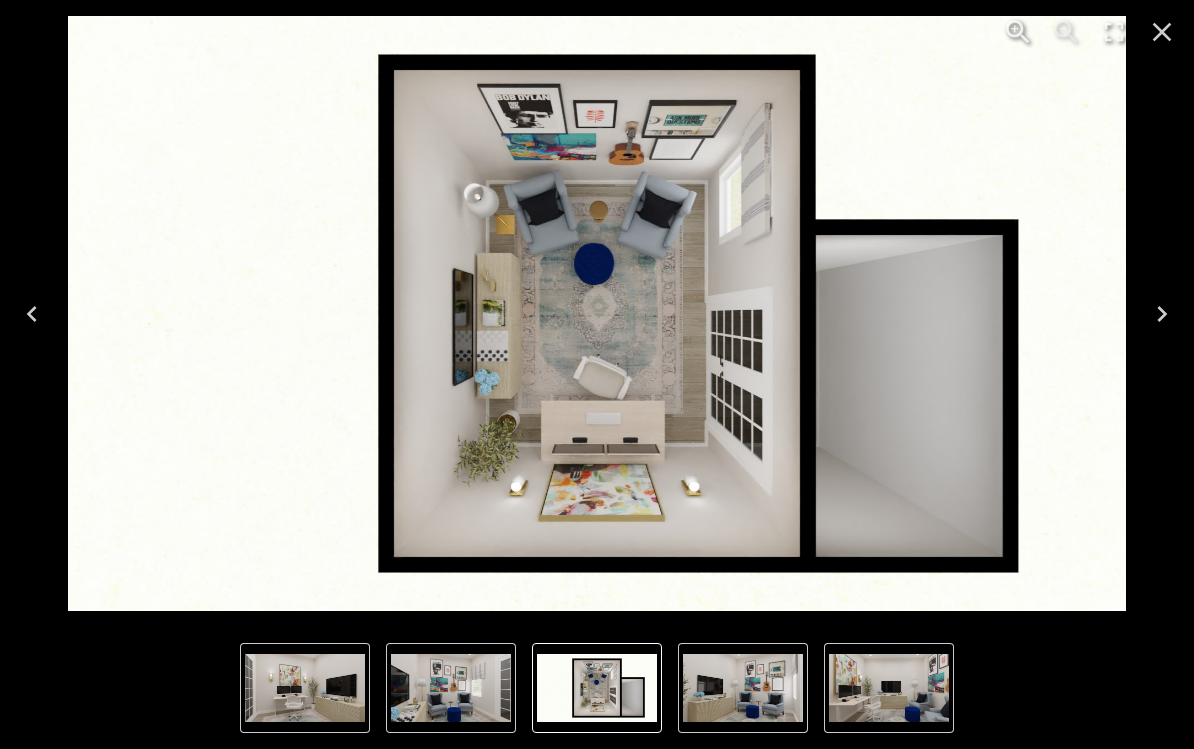 click at bounding box center [597, 688] 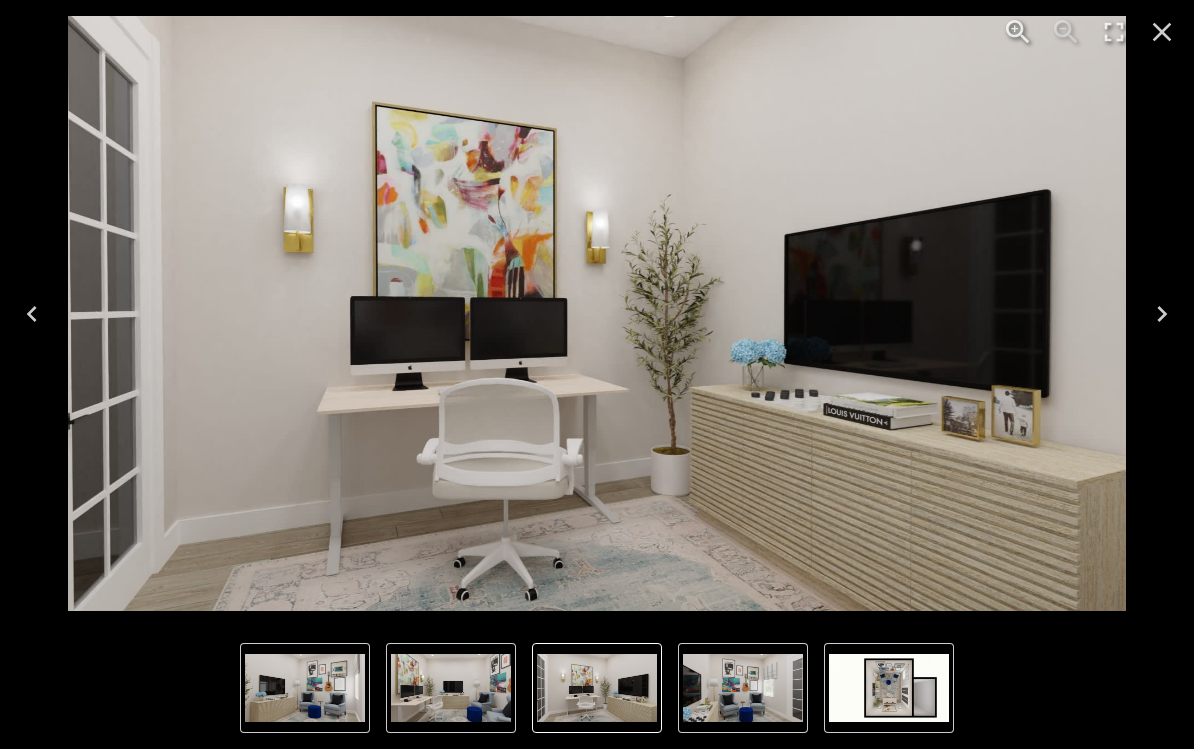 click at bounding box center [305, 688] 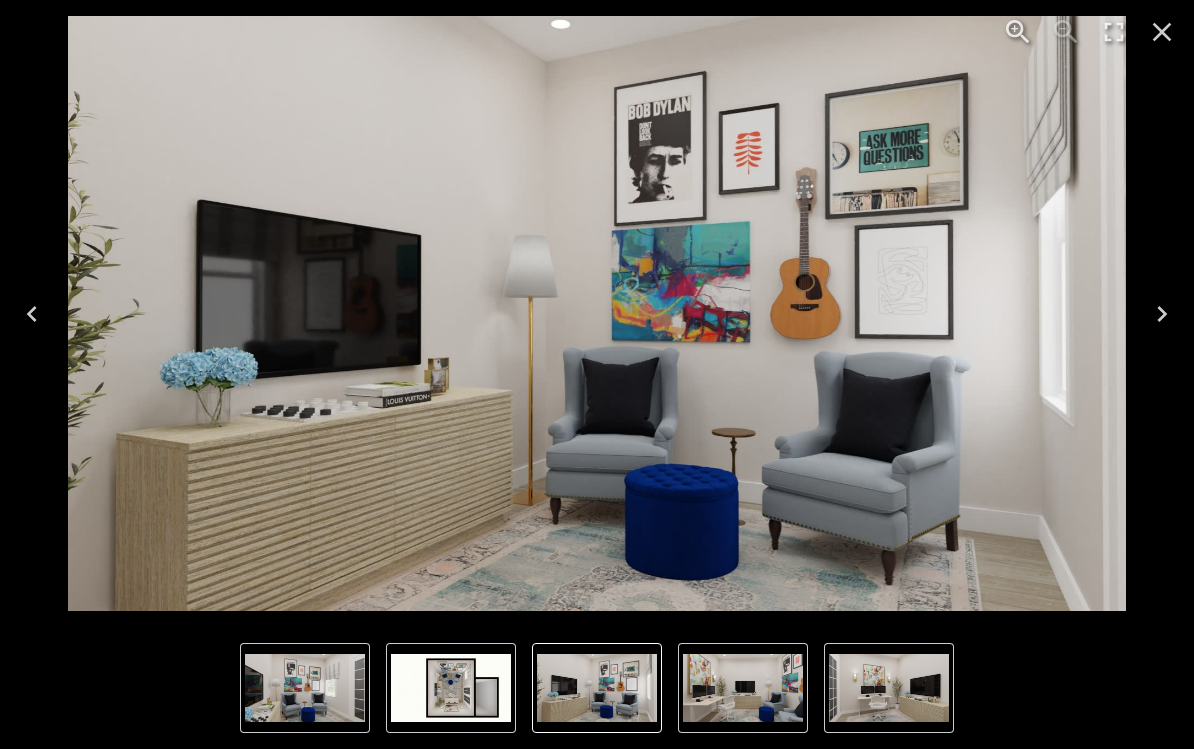 click at bounding box center [597, 688] 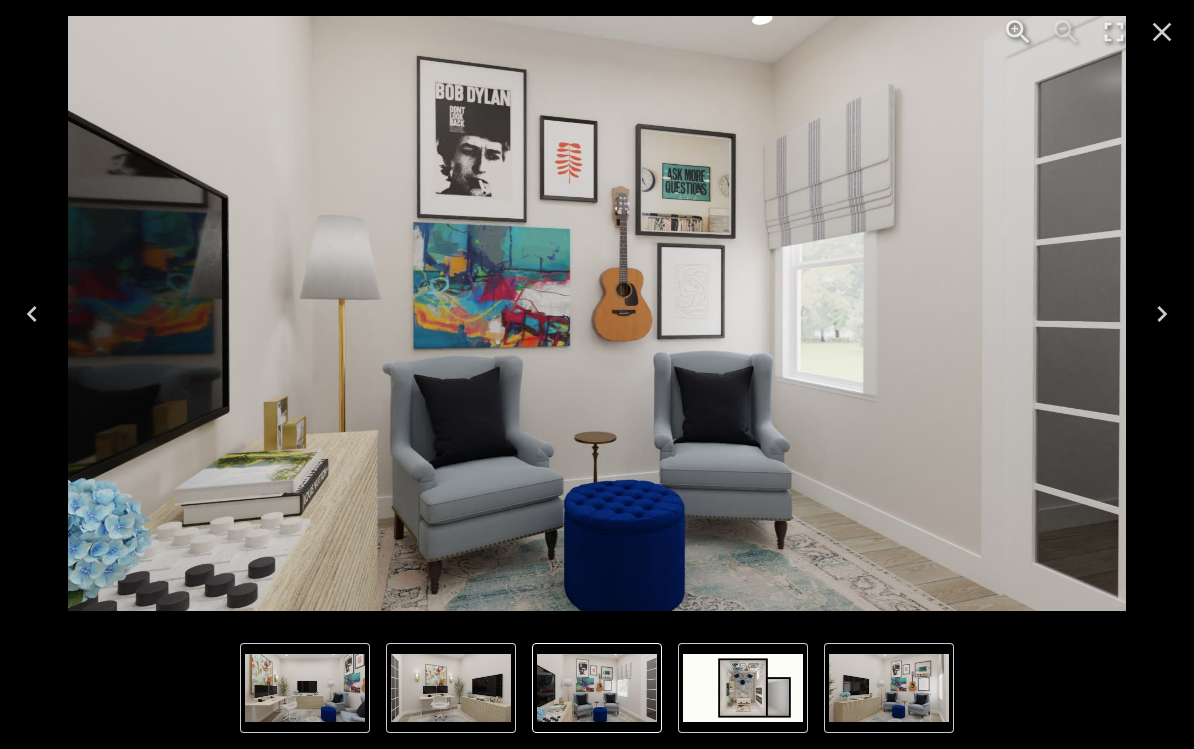click at bounding box center [889, 688] 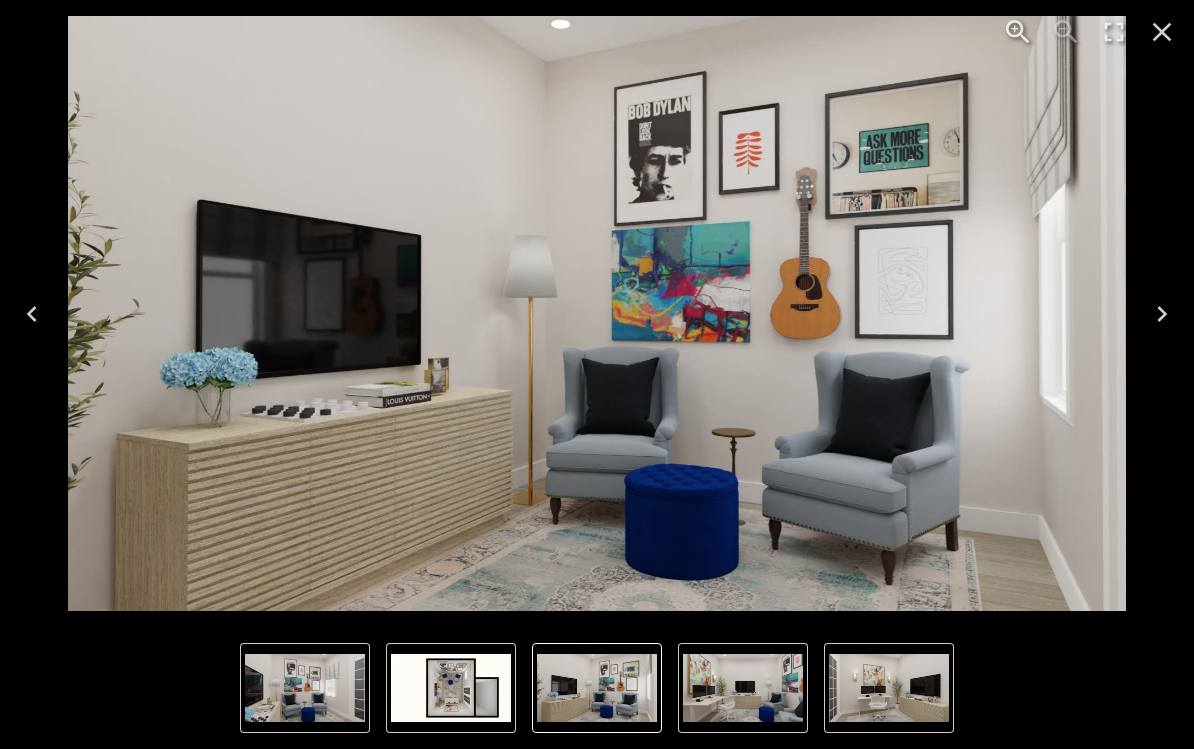 click at bounding box center (889, 688) 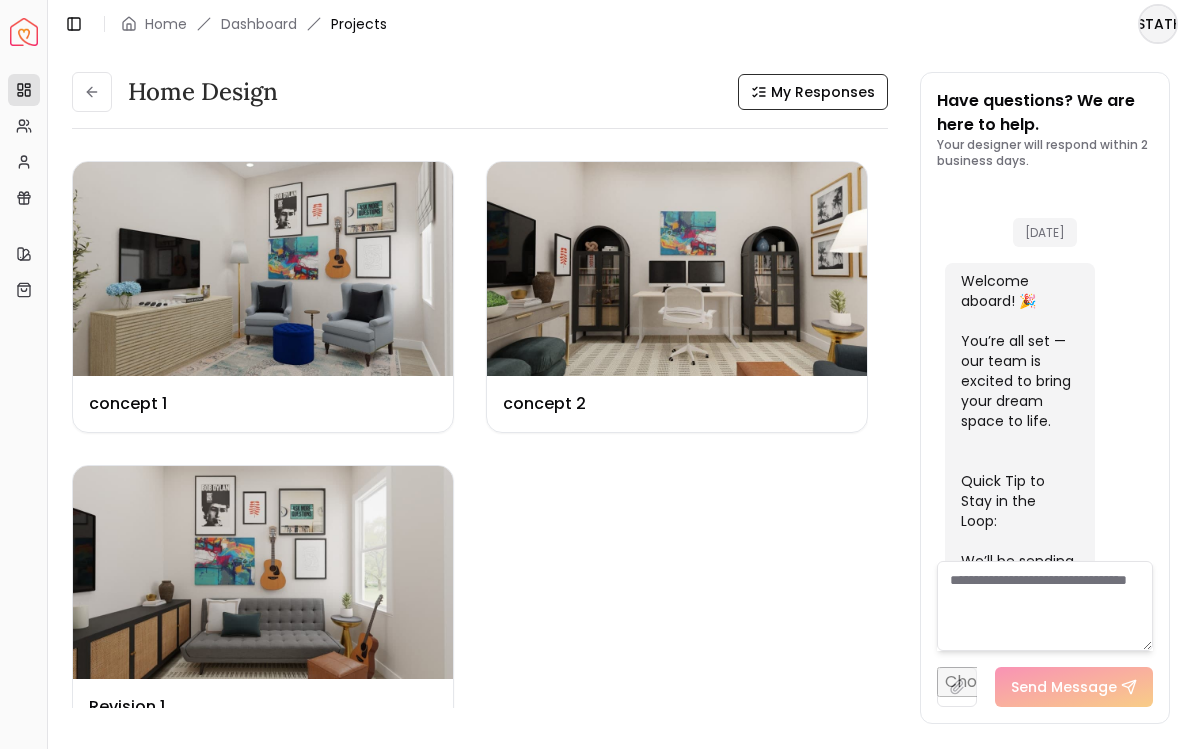 scroll, scrollTop: 4588, scrollLeft: 0, axis: vertical 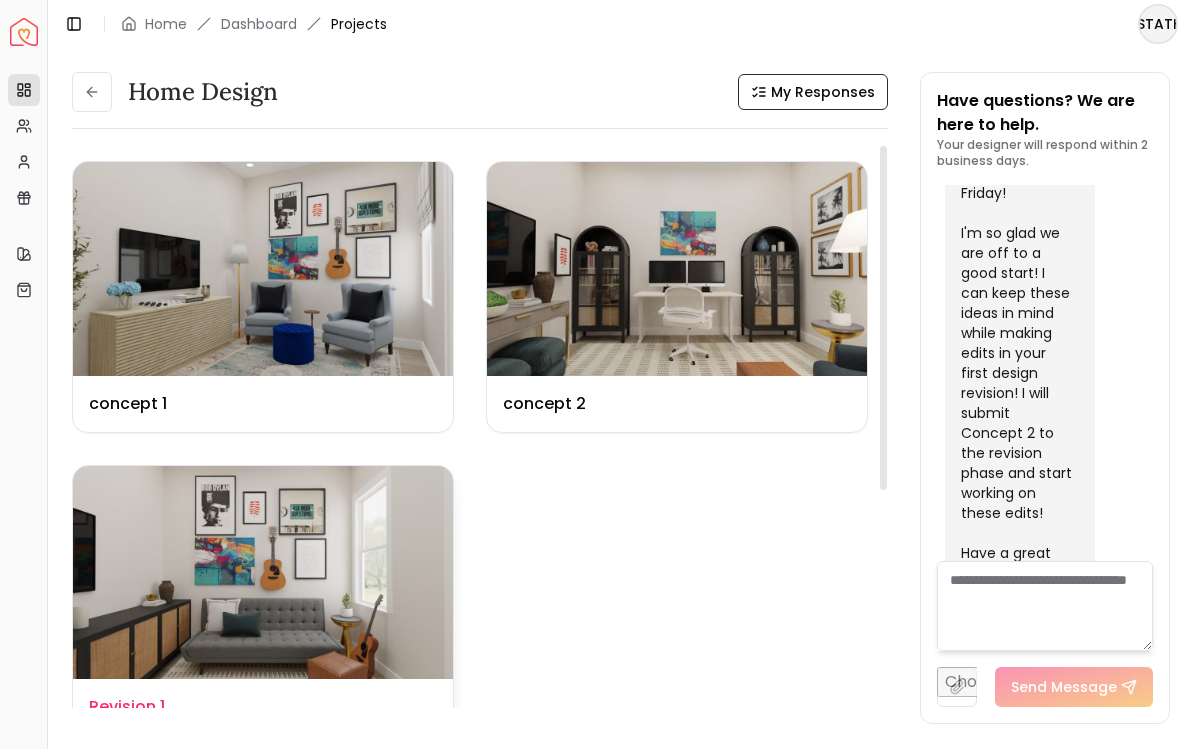 click at bounding box center (263, 573) 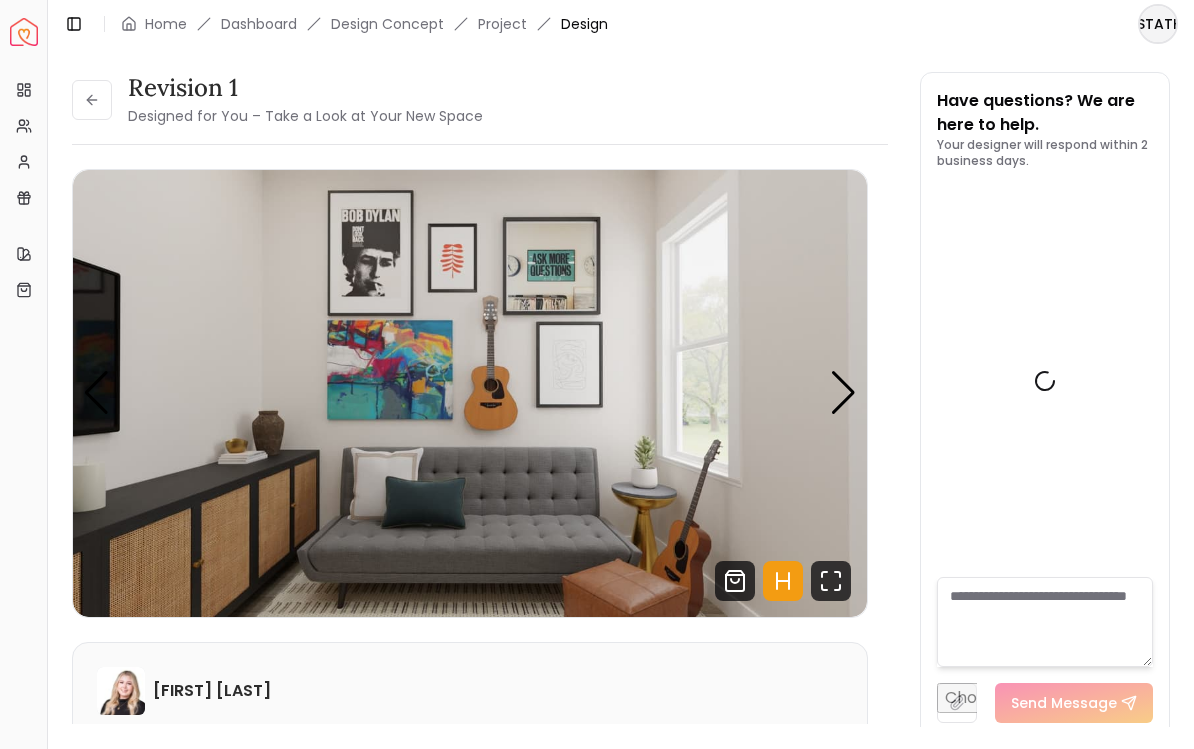 scroll, scrollTop: 4572, scrollLeft: 0, axis: vertical 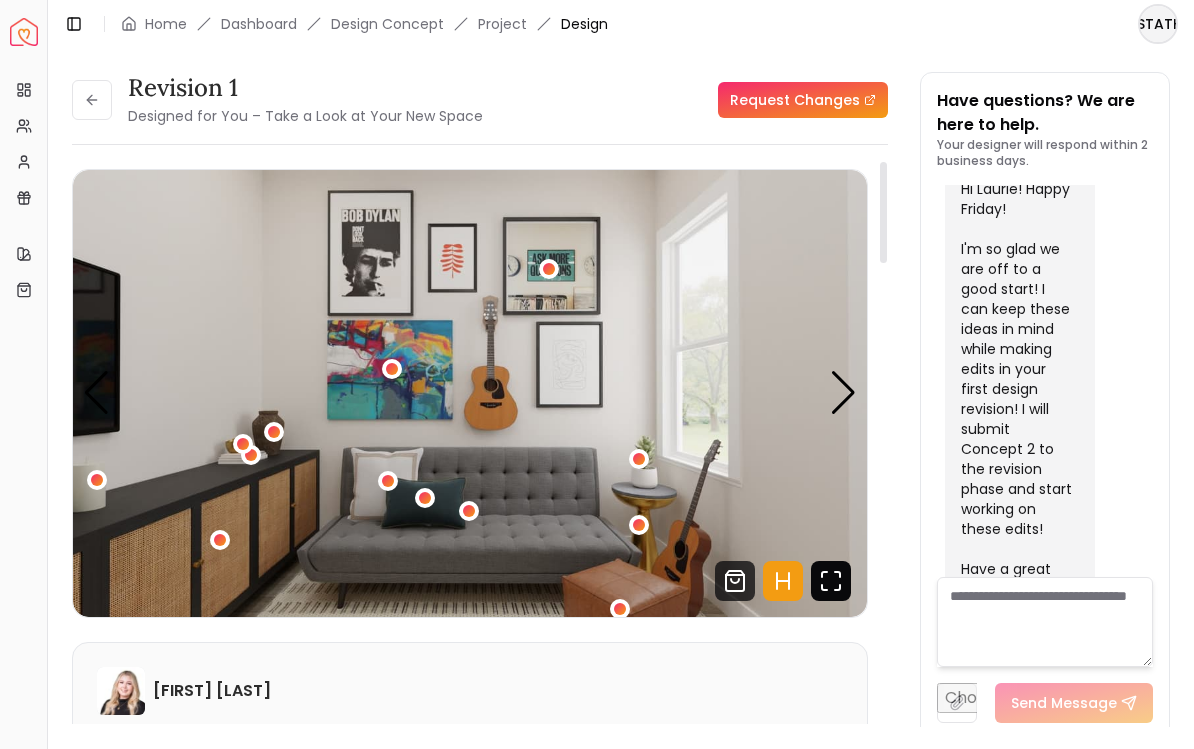 click 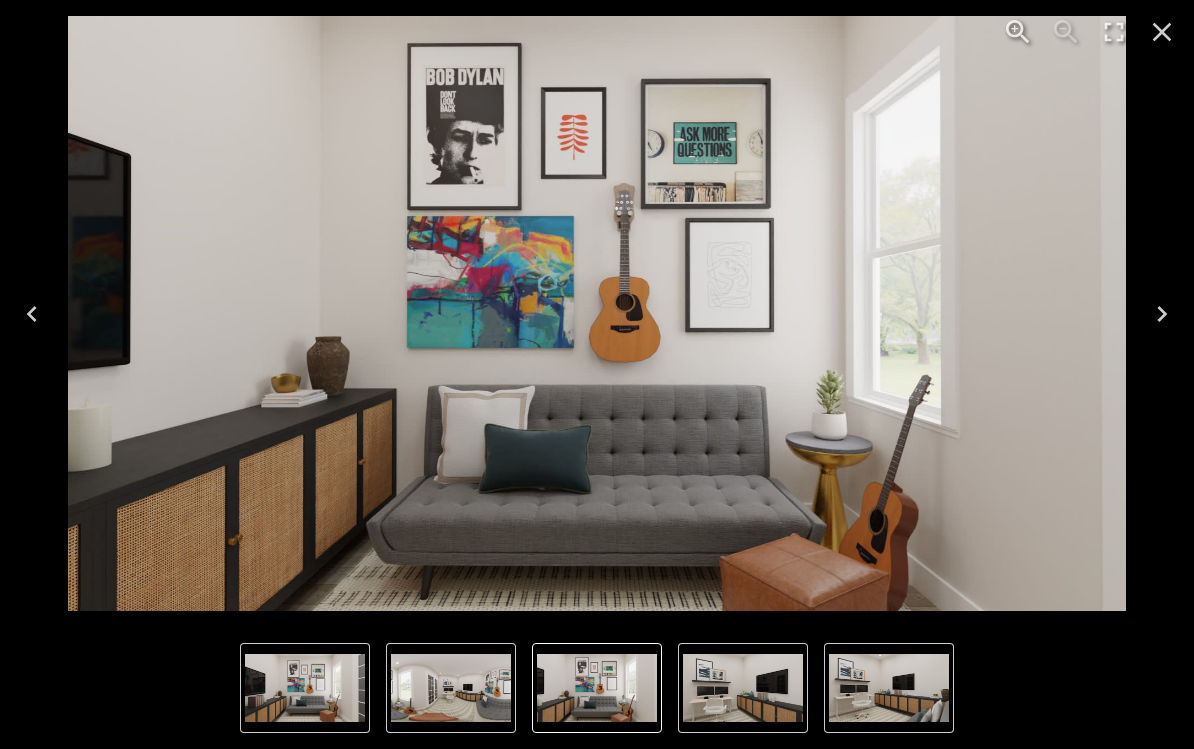 click at bounding box center (305, 688) 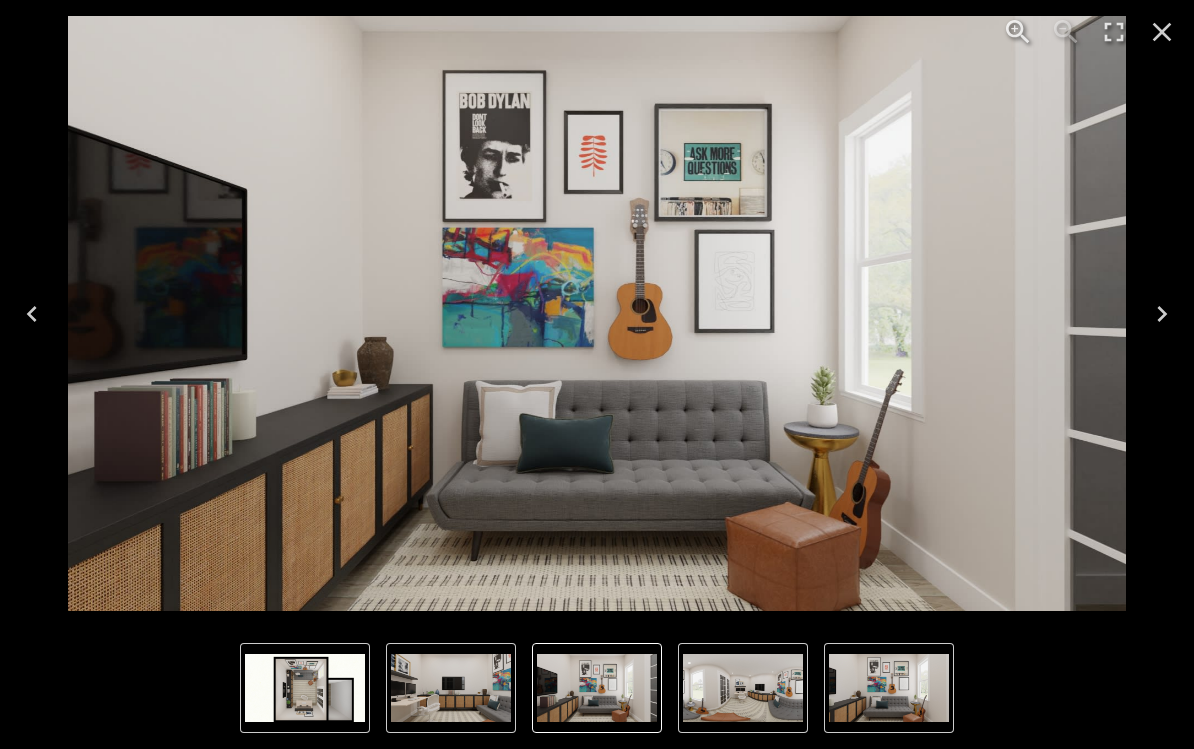 click at bounding box center [451, 688] 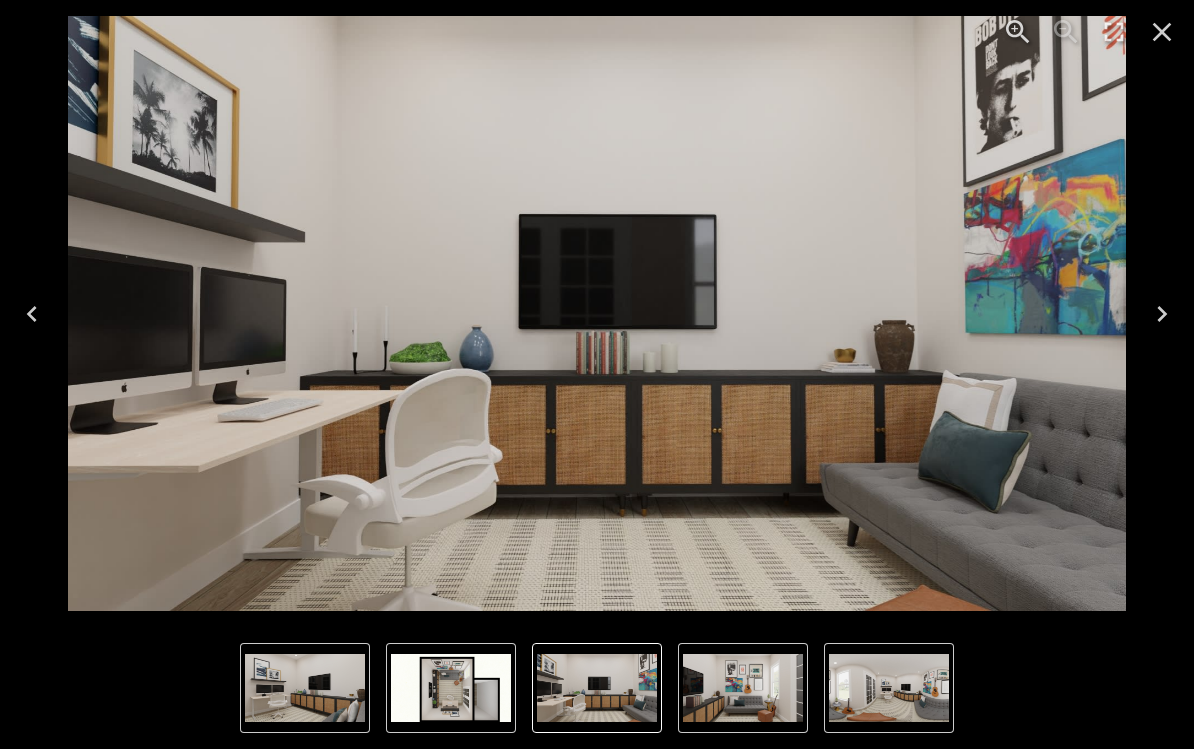 click at bounding box center (889, 688) 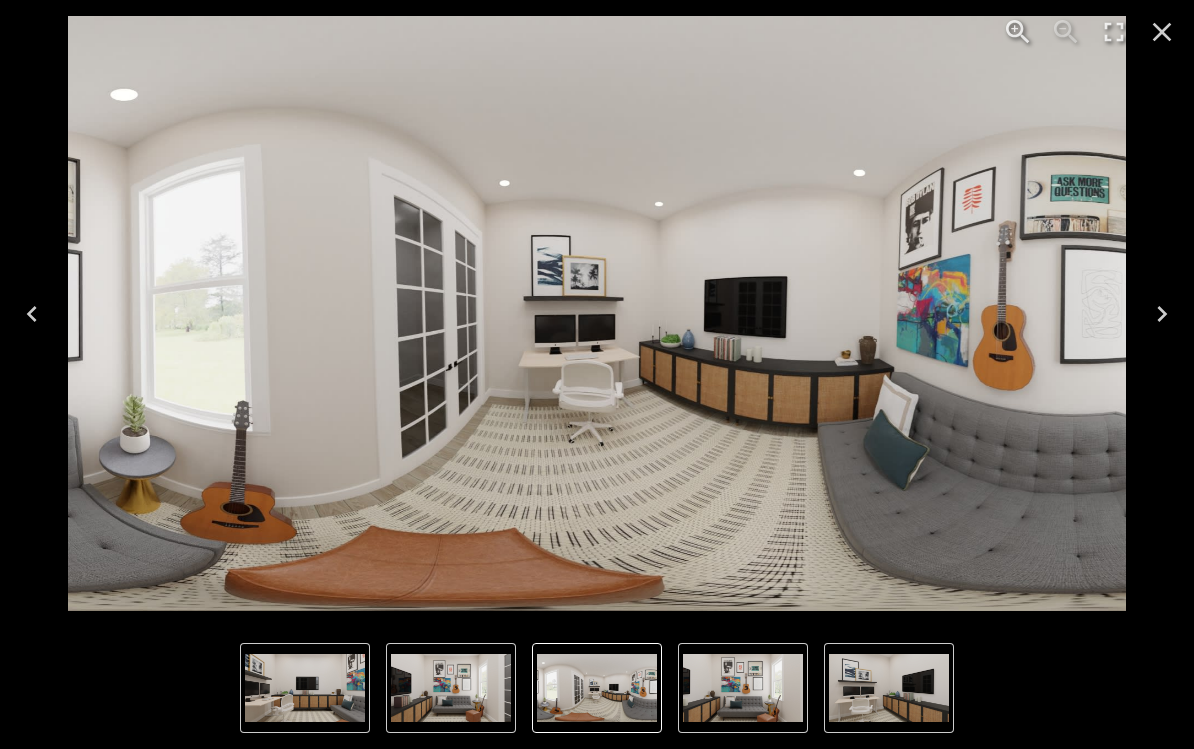 click at bounding box center [305, 688] 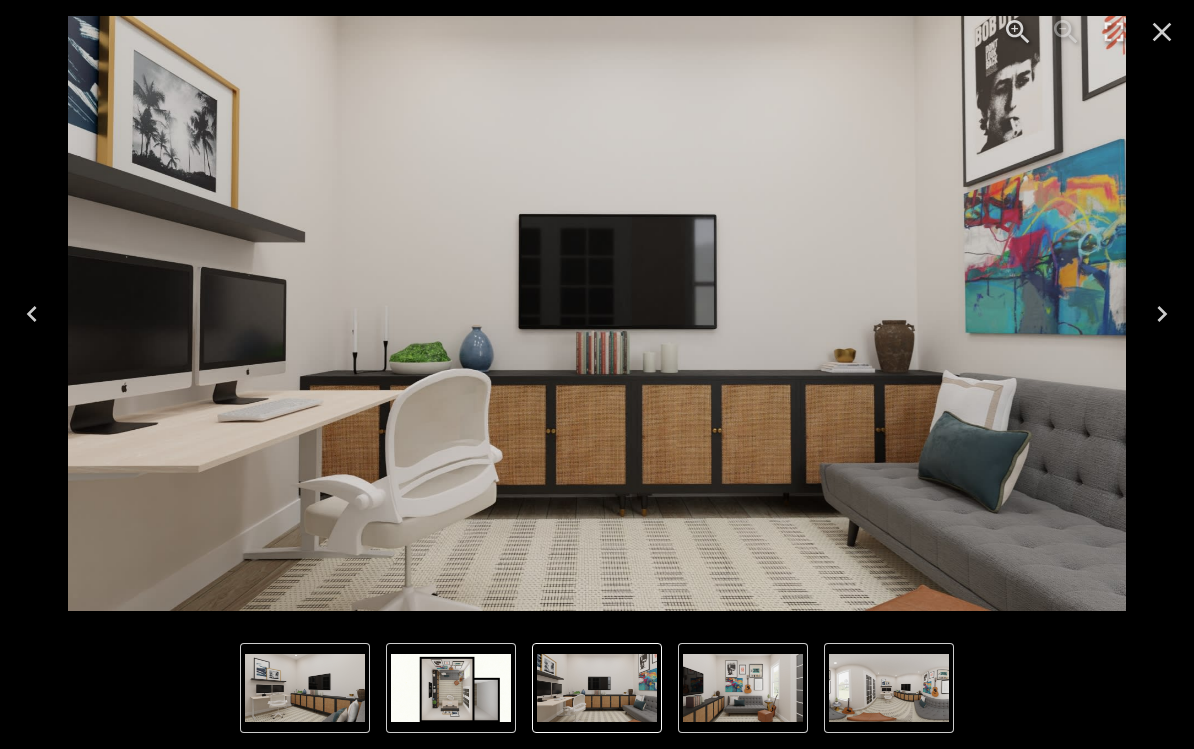 click at bounding box center (597, 688) 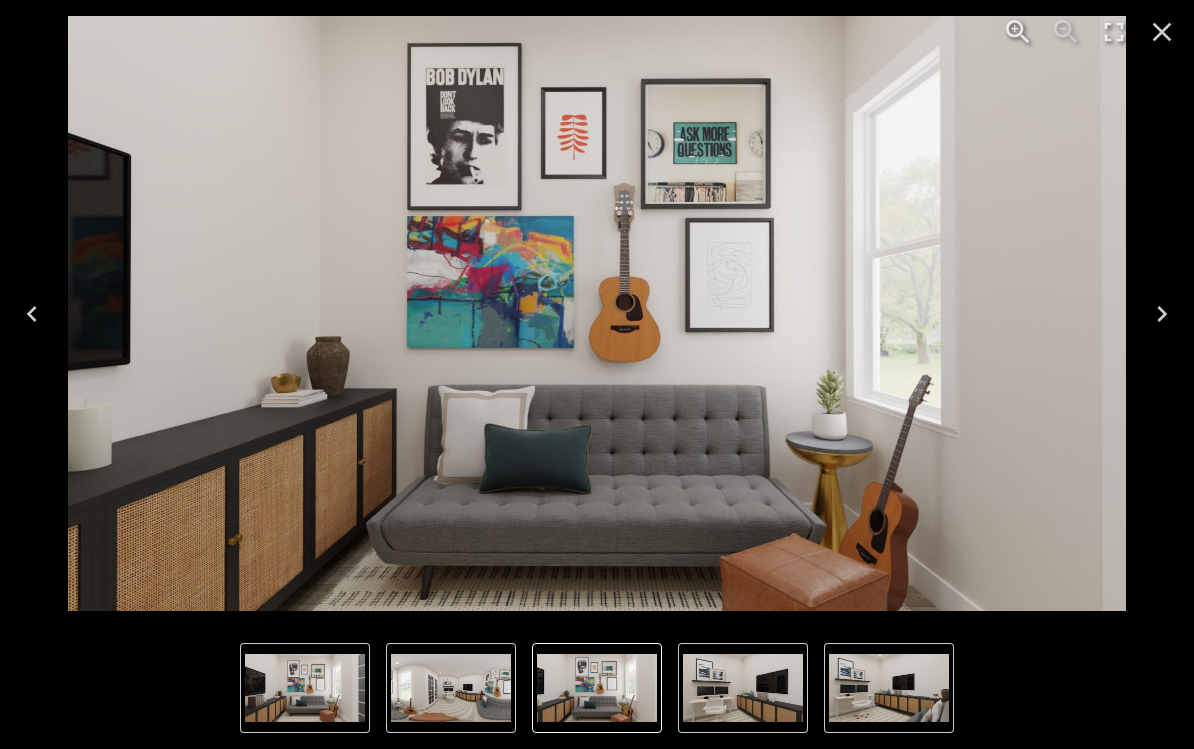 scroll, scrollTop: 4292, scrollLeft: 0, axis: vertical 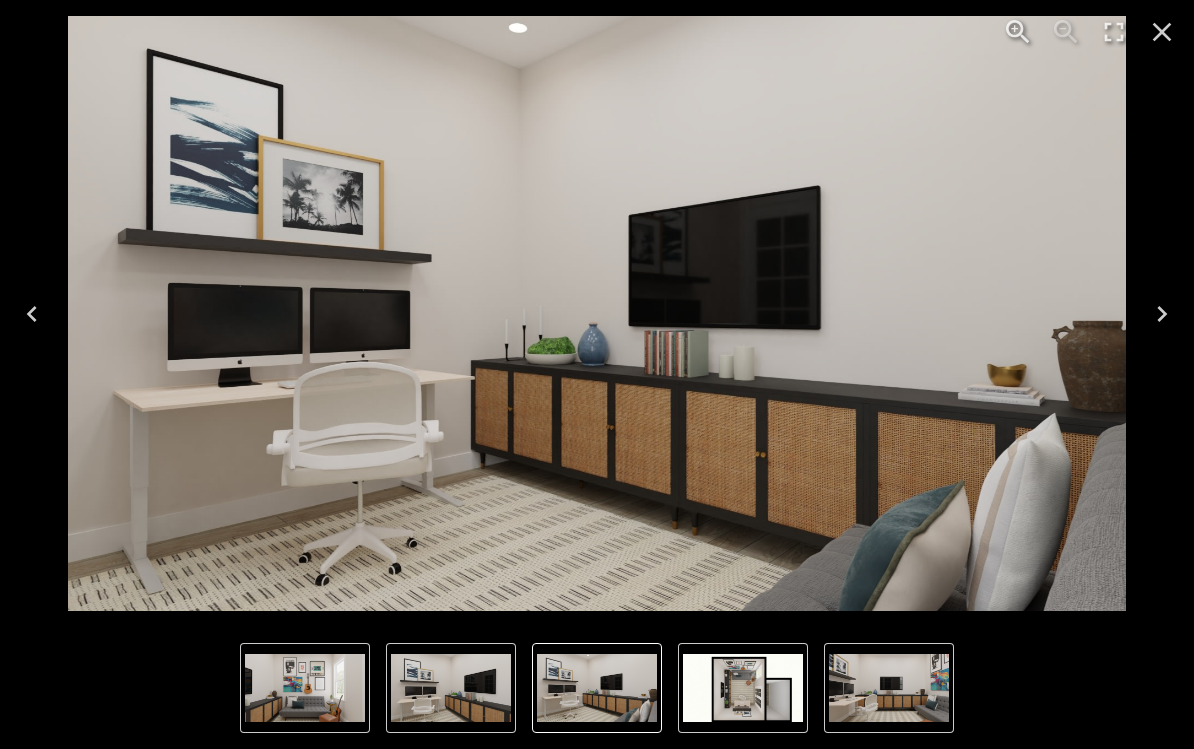 click at bounding box center [743, 688] 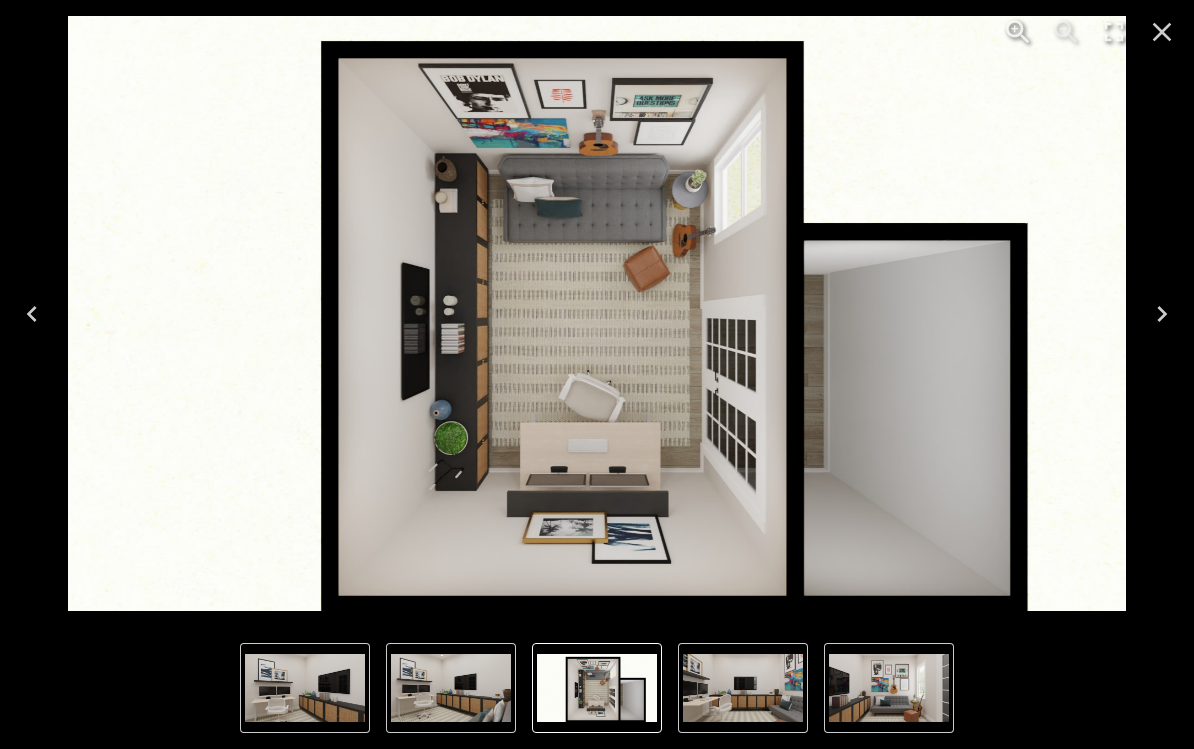 click at bounding box center [597, 688] 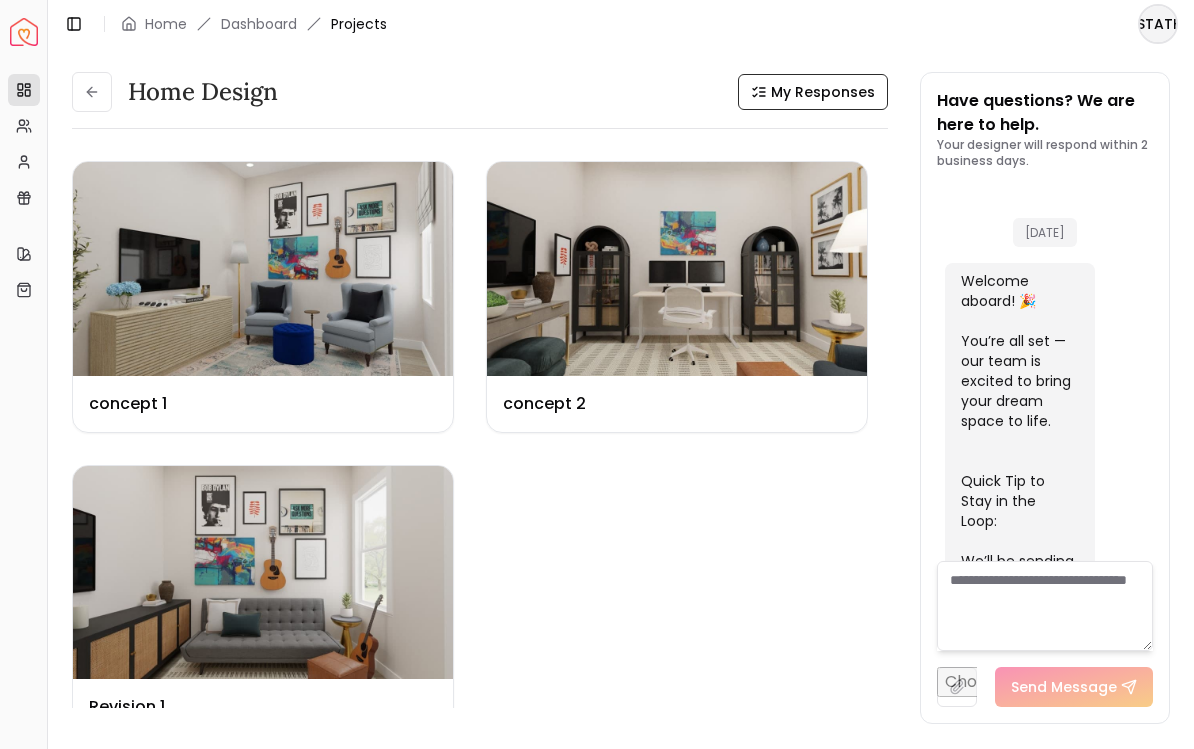 scroll, scrollTop: 4588, scrollLeft: 0, axis: vertical 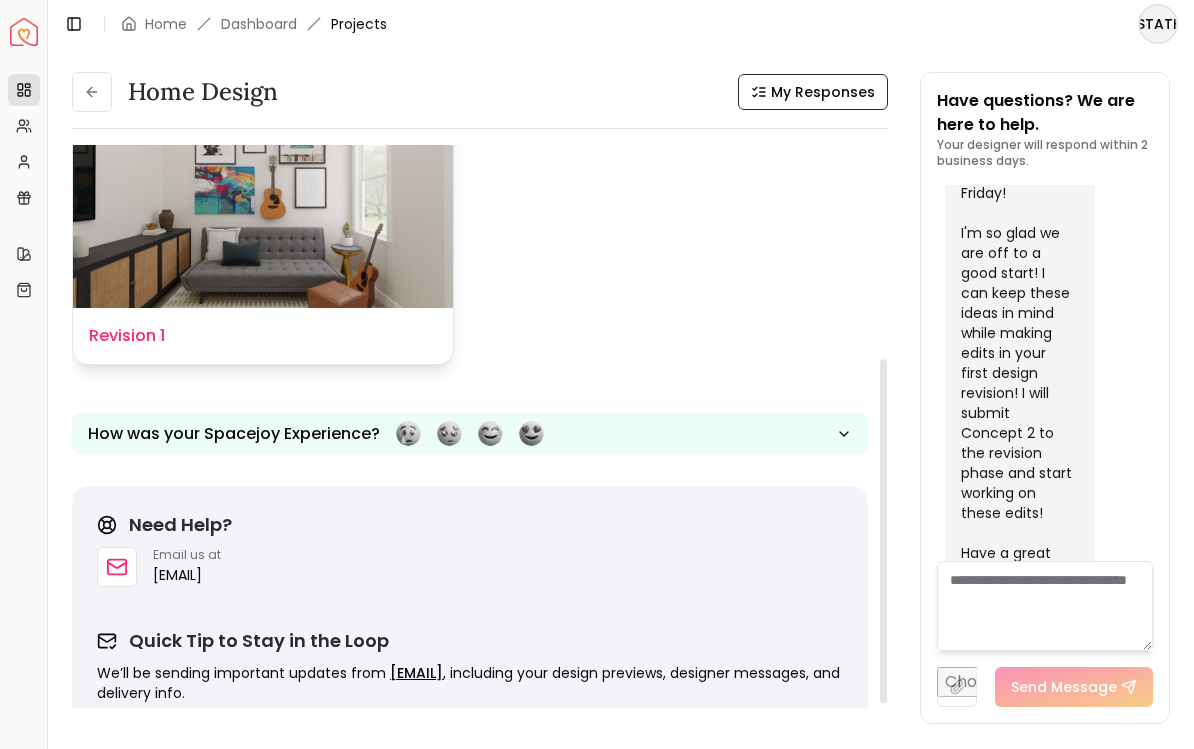 click at bounding box center [263, 202] 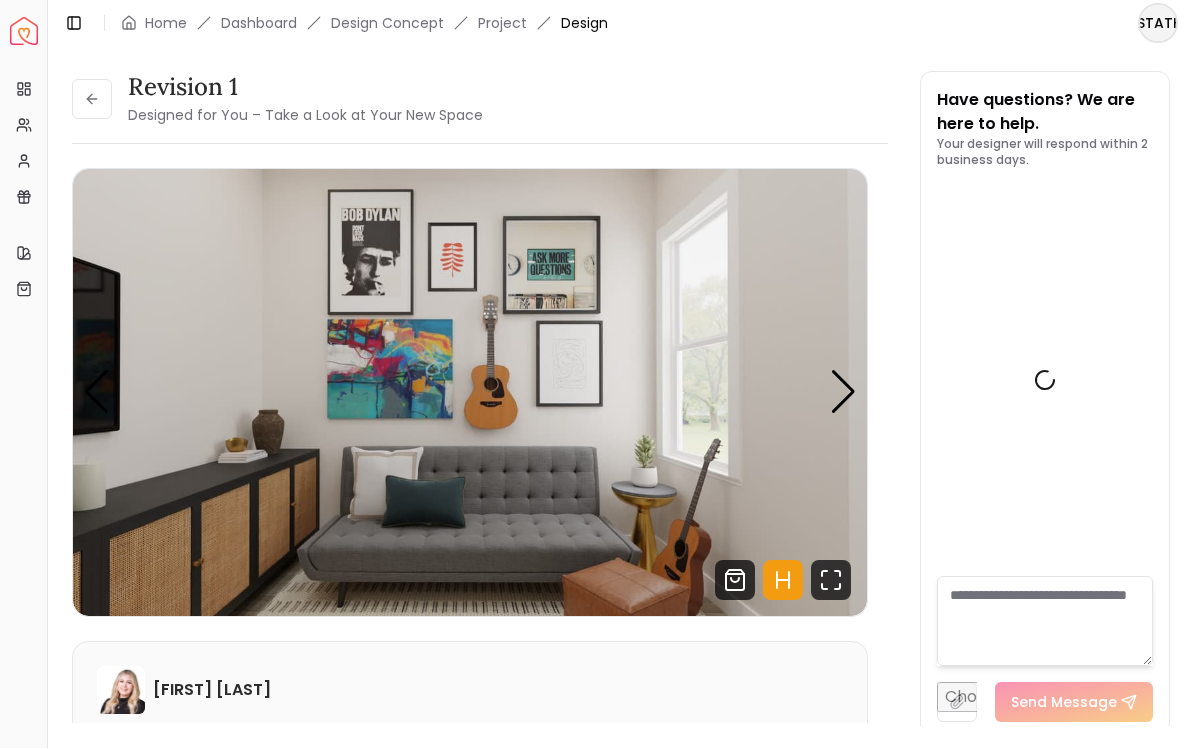 scroll, scrollTop: 1, scrollLeft: 0, axis: vertical 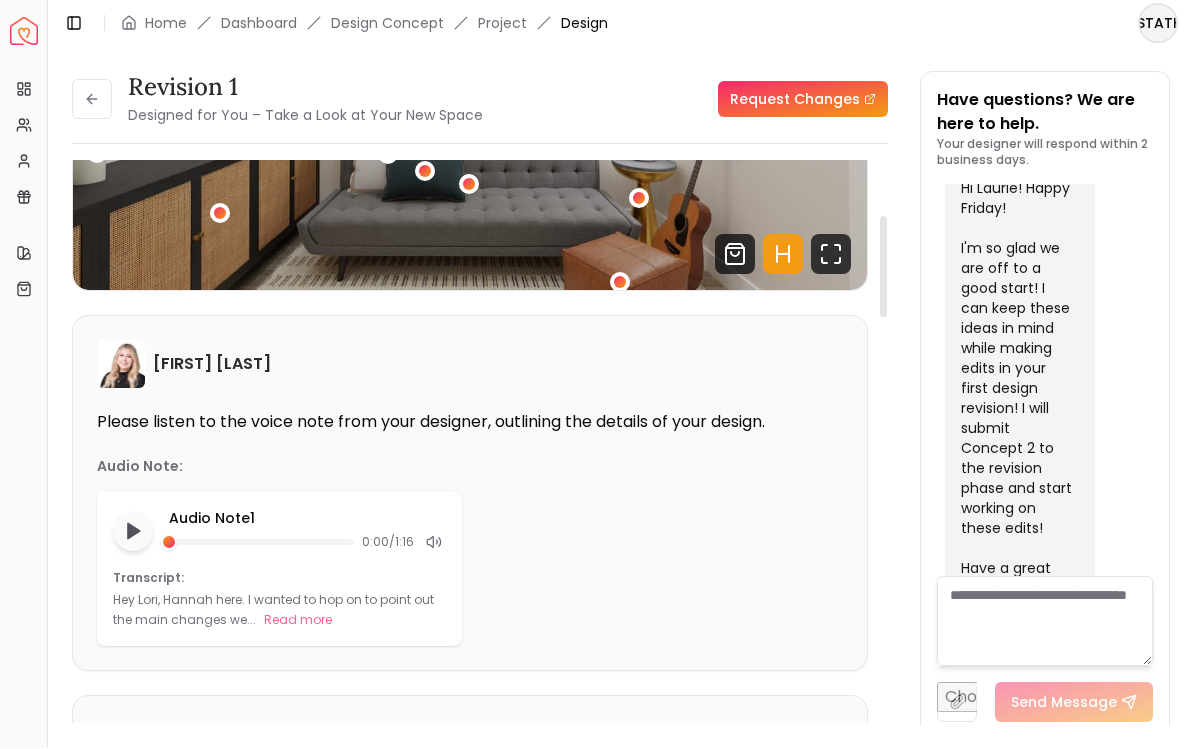 click on "Overview Projects My Referrals My Profile Gift Card Balance Quick Links My Style My Store" at bounding box center [23, 408] 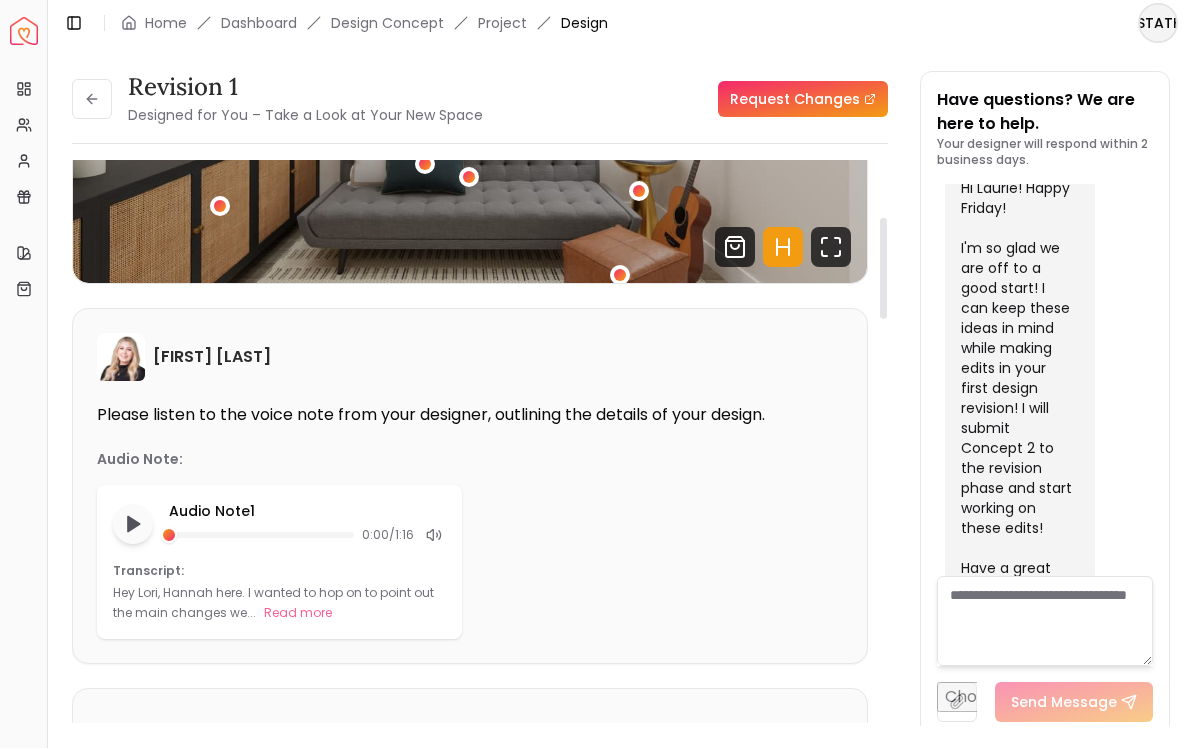 scroll, scrollTop: 335, scrollLeft: 0, axis: vertical 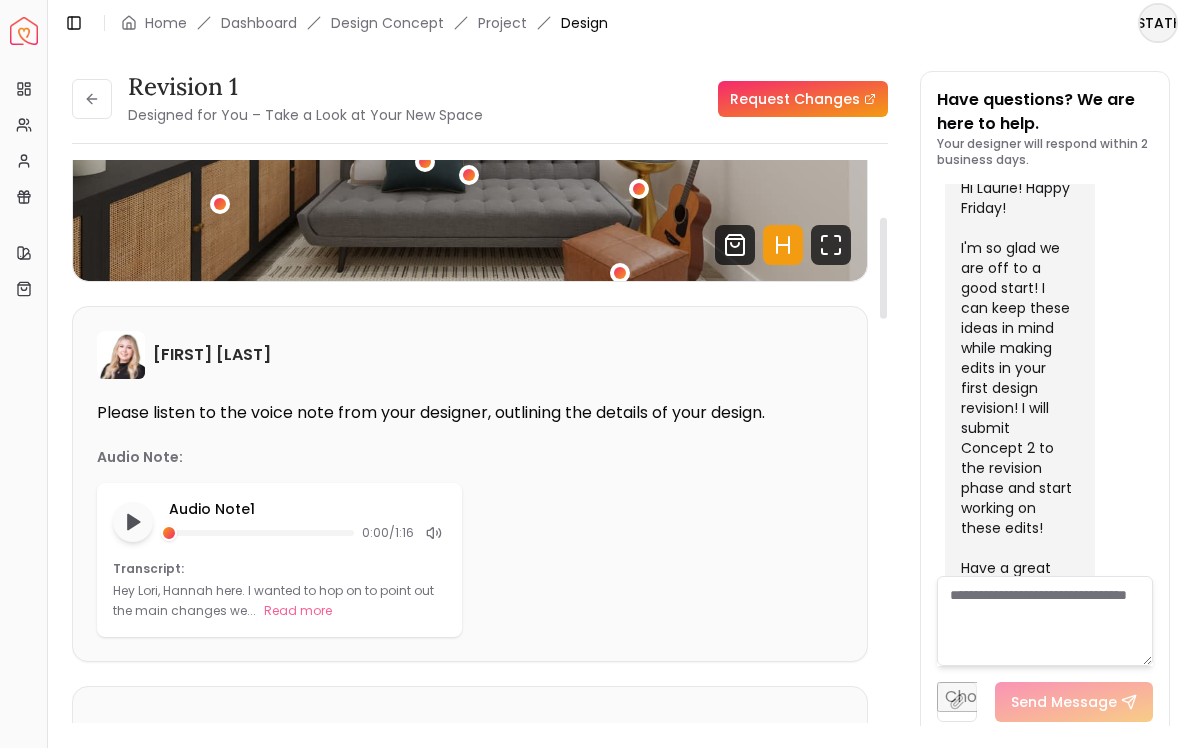 click on "Read more" at bounding box center (298, 612) 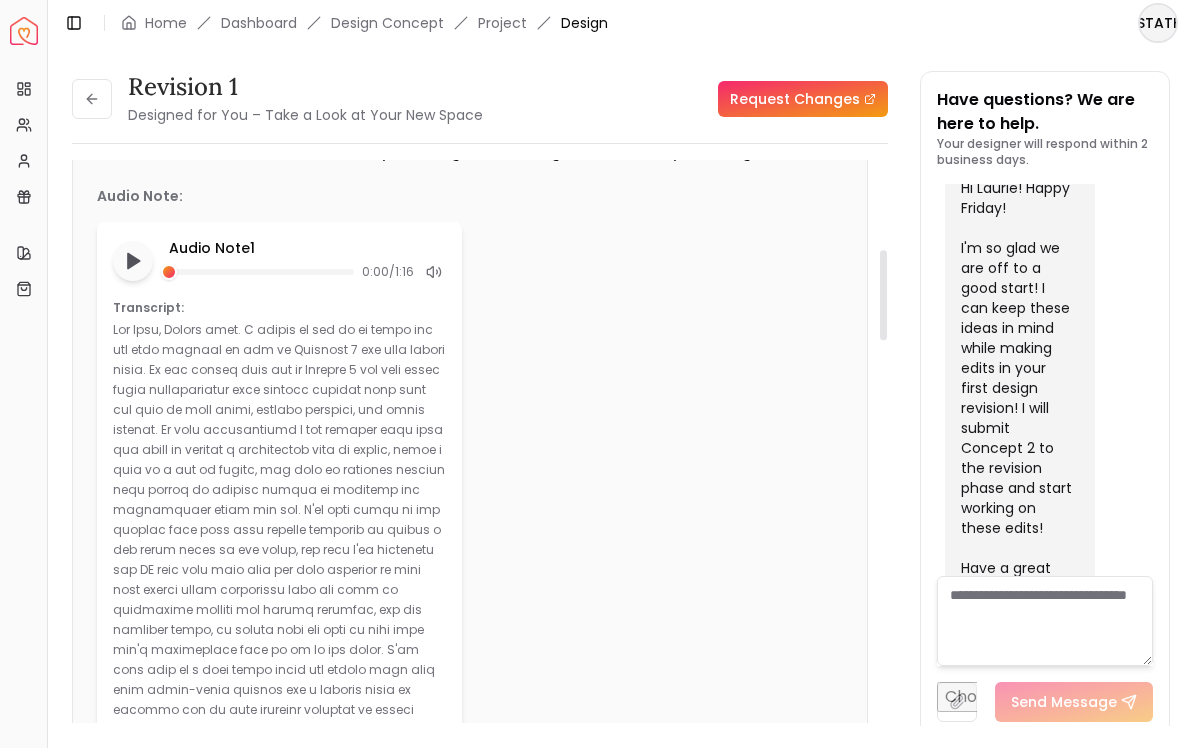scroll, scrollTop: 597, scrollLeft: 0, axis: vertical 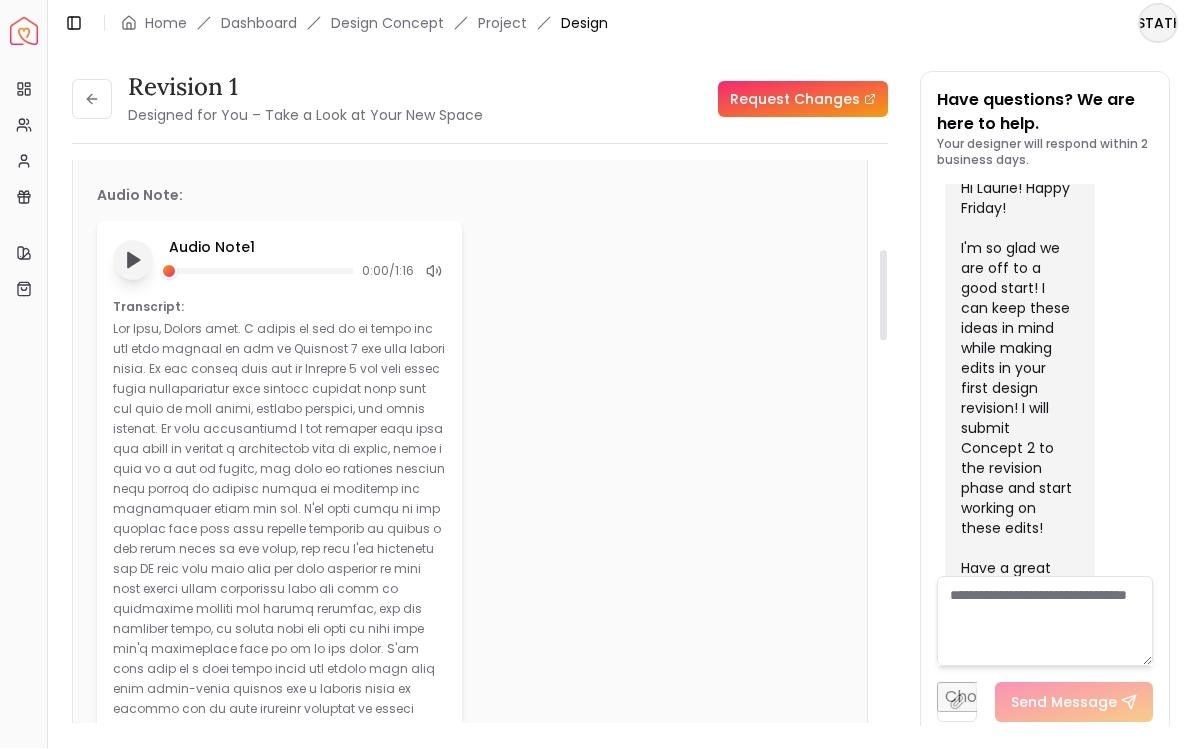 click 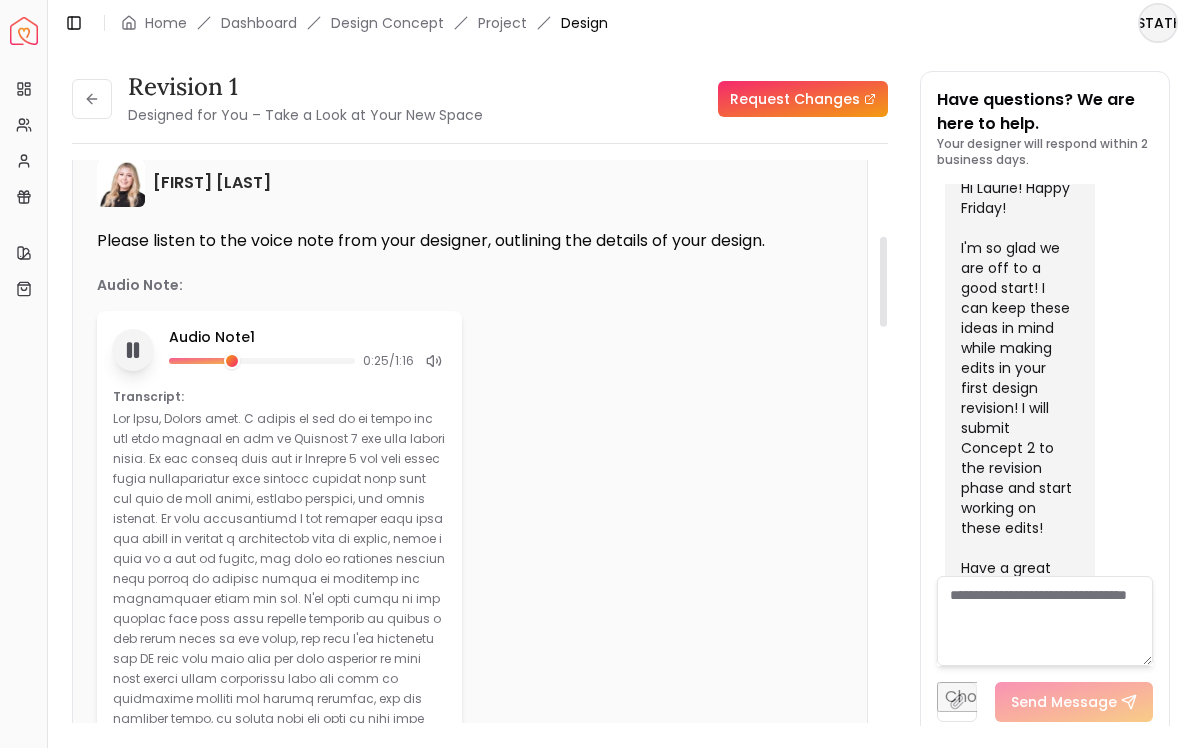 scroll, scrollTop: 505, scrollLeft: 0, axis: vertical 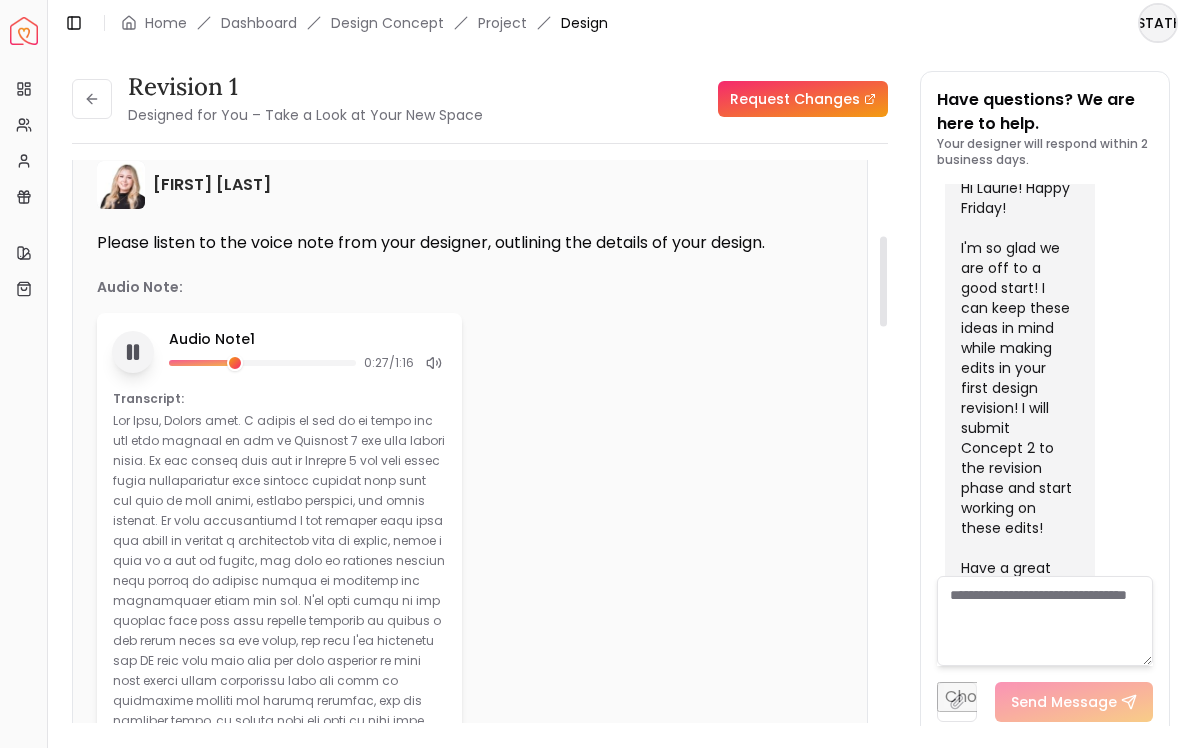 click 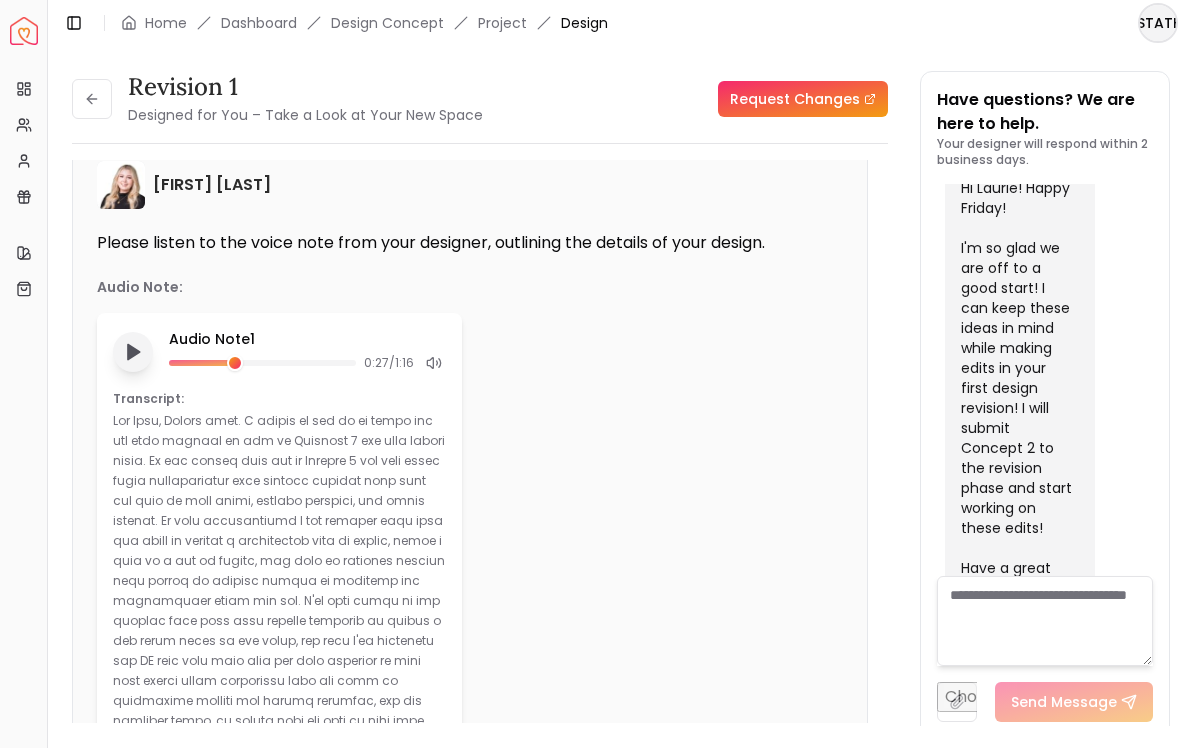 click at bounding box center [92, 100] 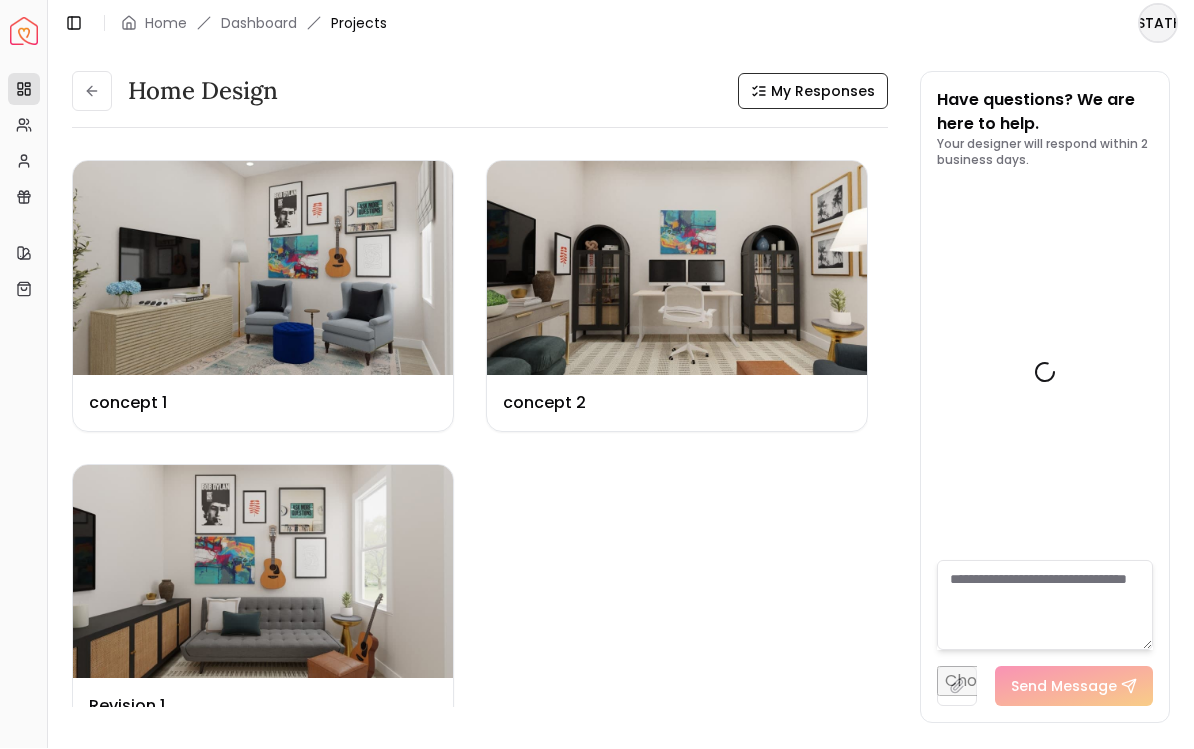 scroll, scrollTop: 4588, scrollLeft: 0, axis: vertical 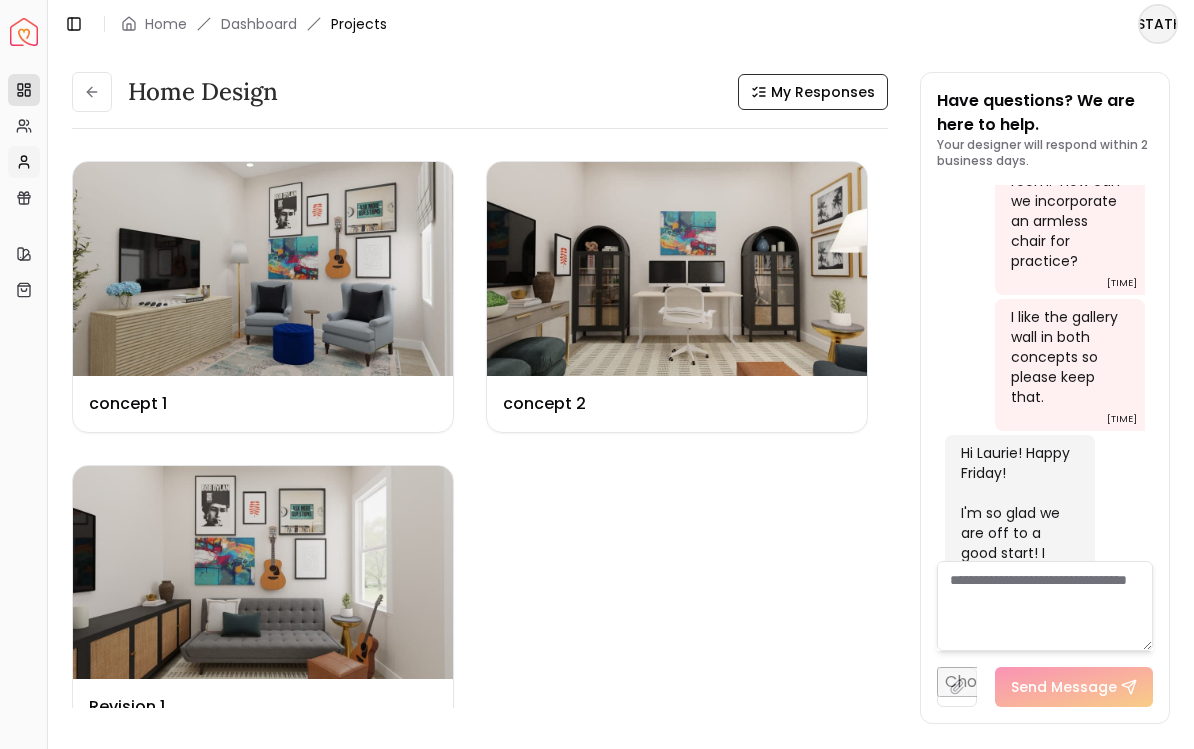 click on "My Profile" at bounding box center (24, 162) 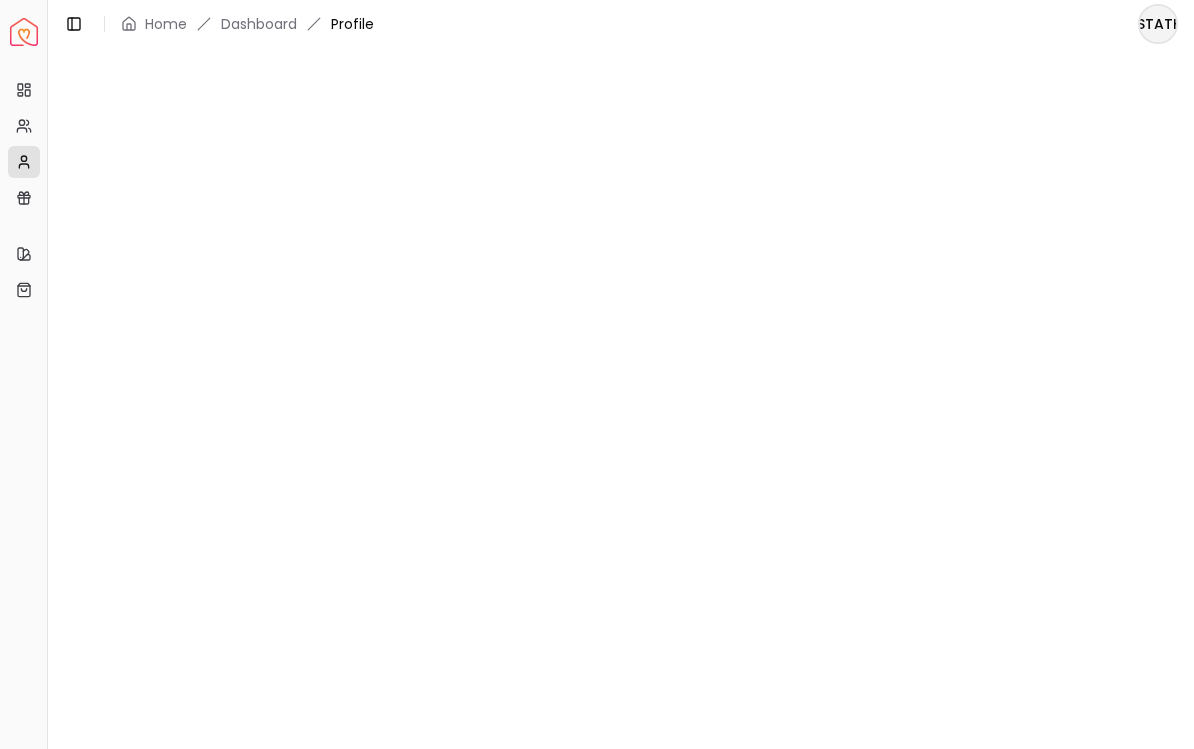 scroll, scrollTop: 0, scrollLeft: 0, axis: both 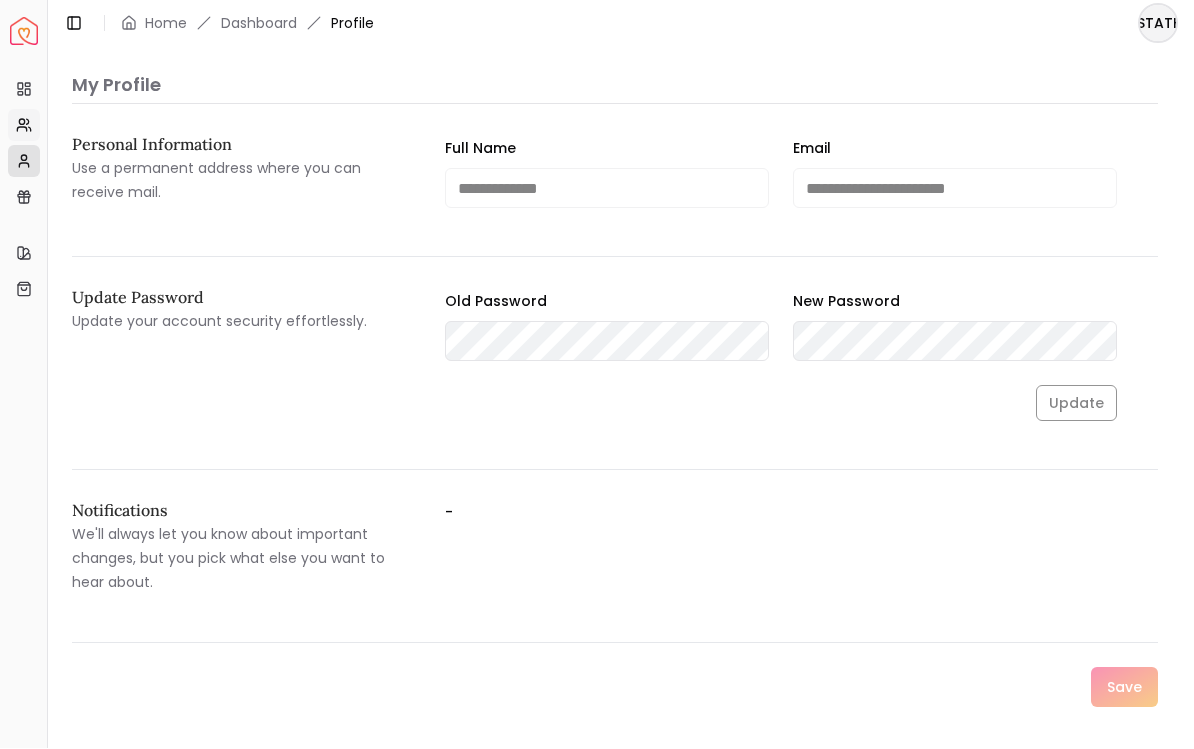 click on "My Referrals" at bounding box center [24, 126] 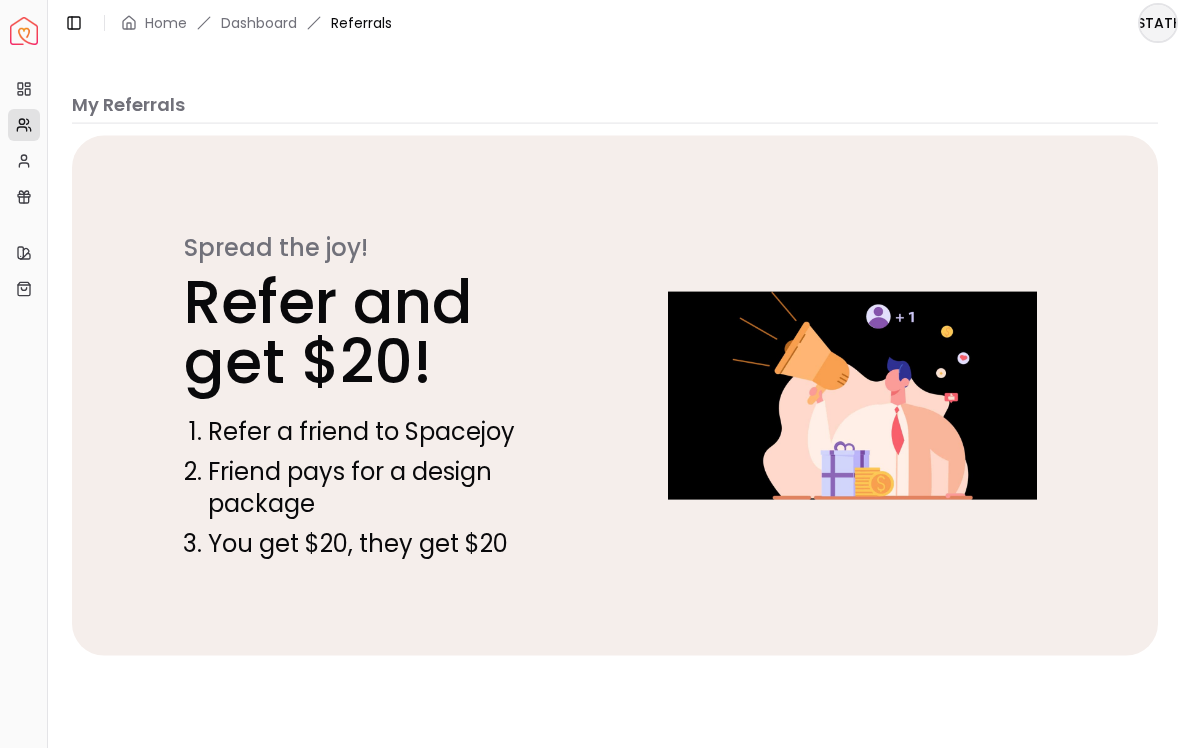 scroll, scrollTop: 1, scrollLeft: 0, axis: vertical 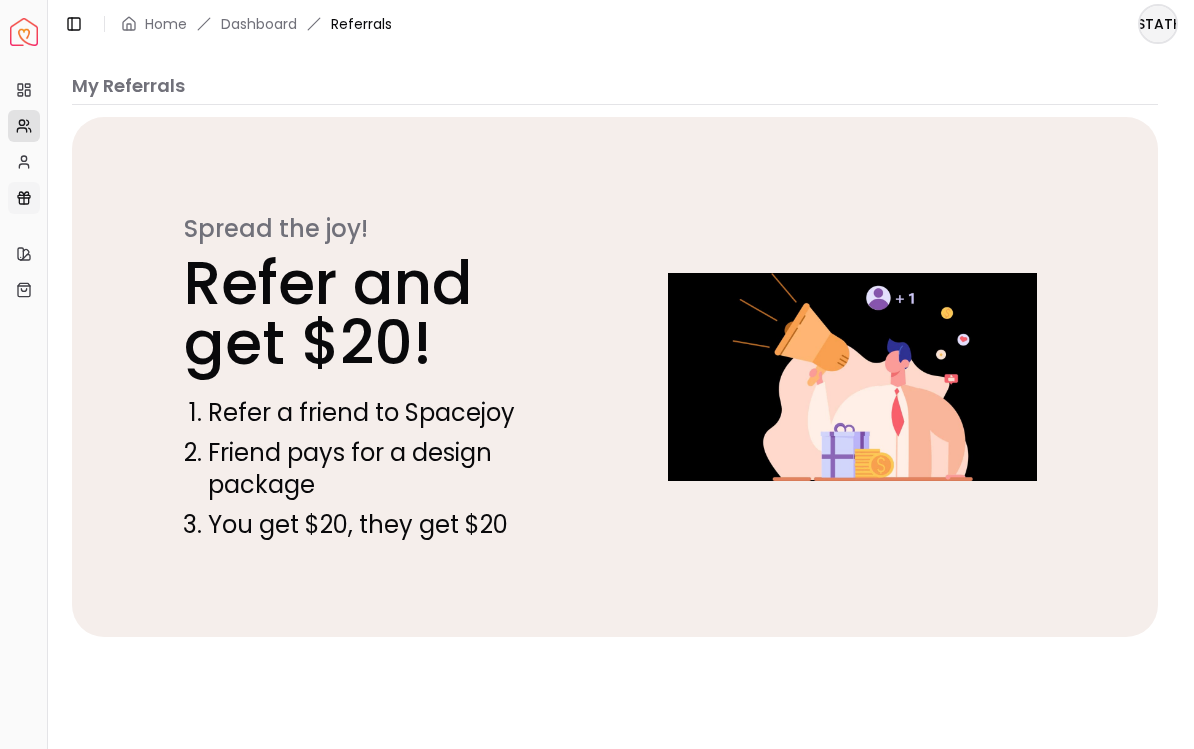 click 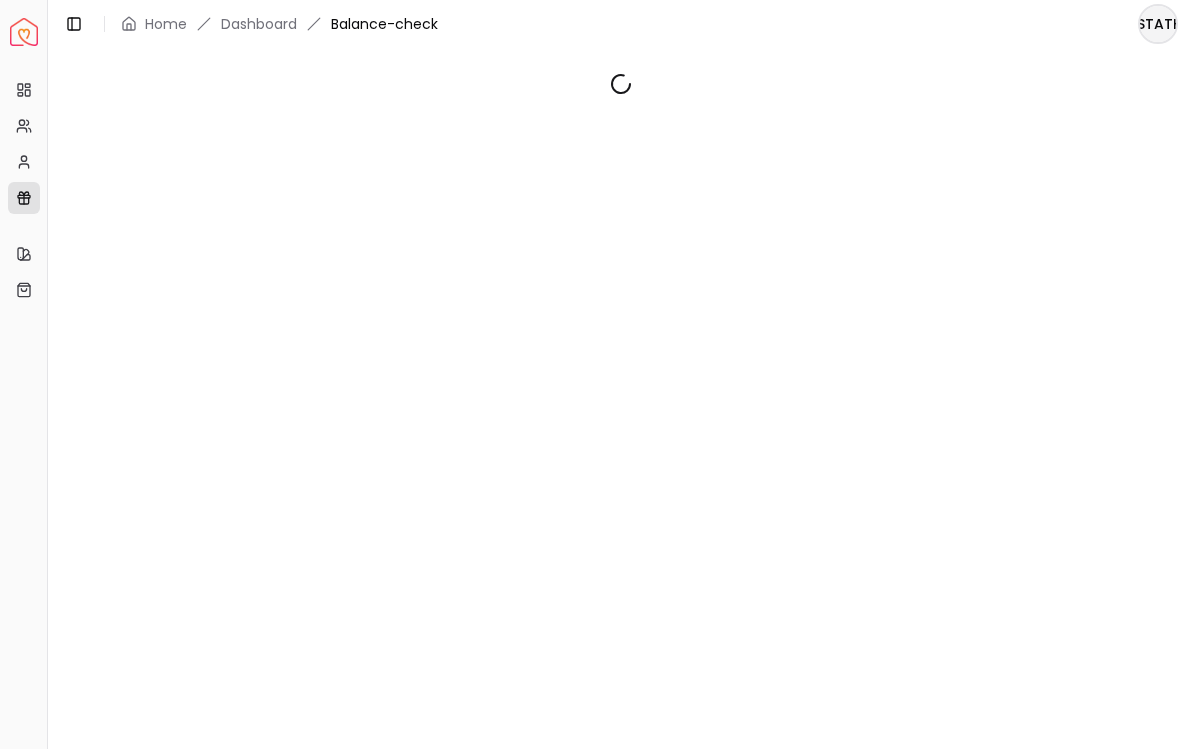 scroll, scrollTop: 0, scrollLeft: 0, axis: both 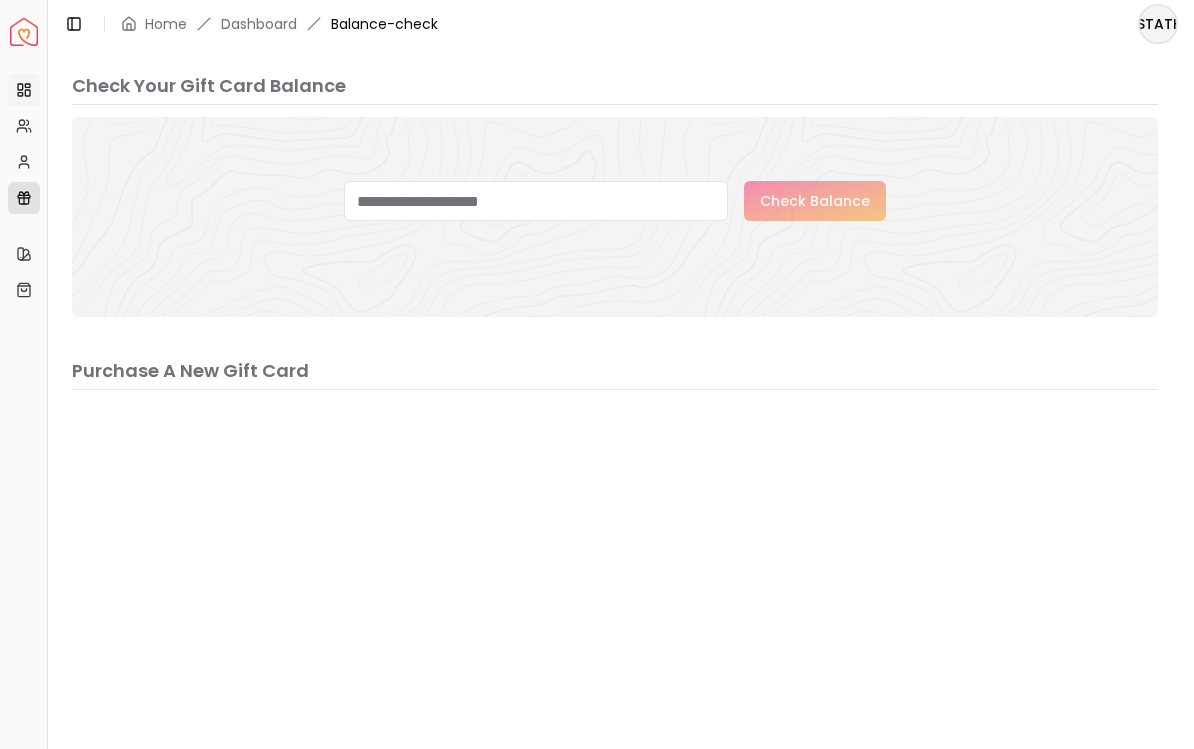 click 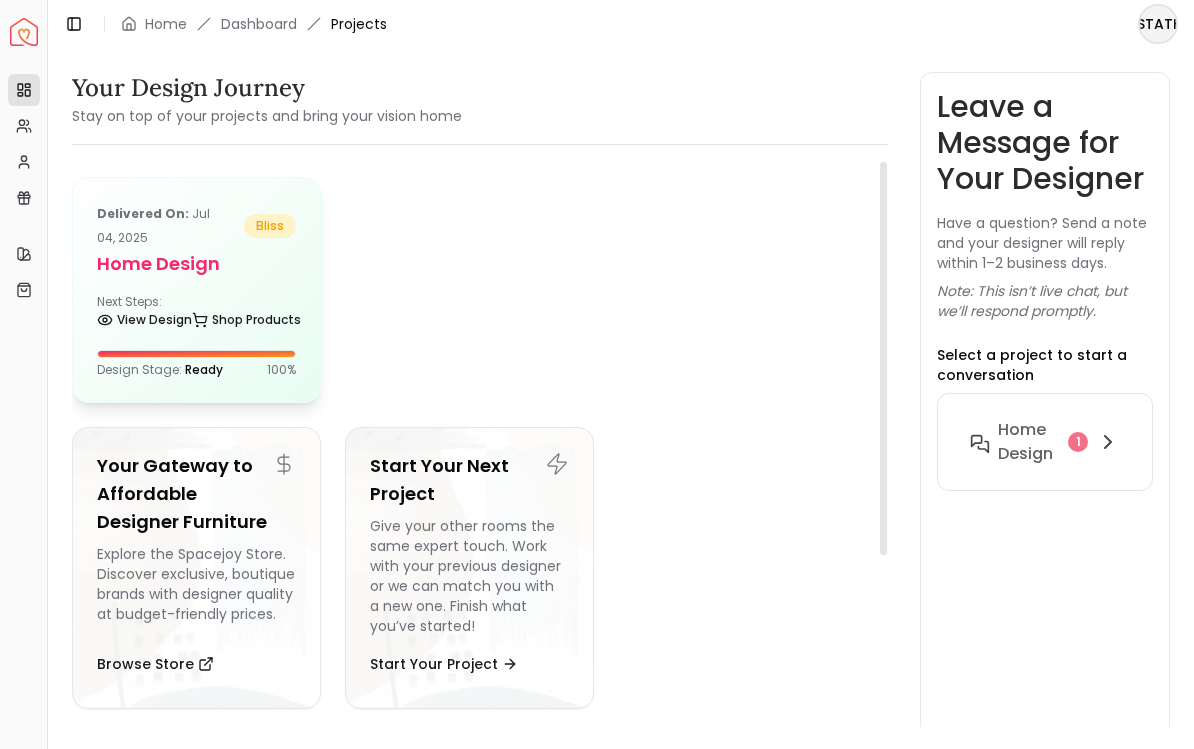 click on "Home design" at bounding box center (196, 264) 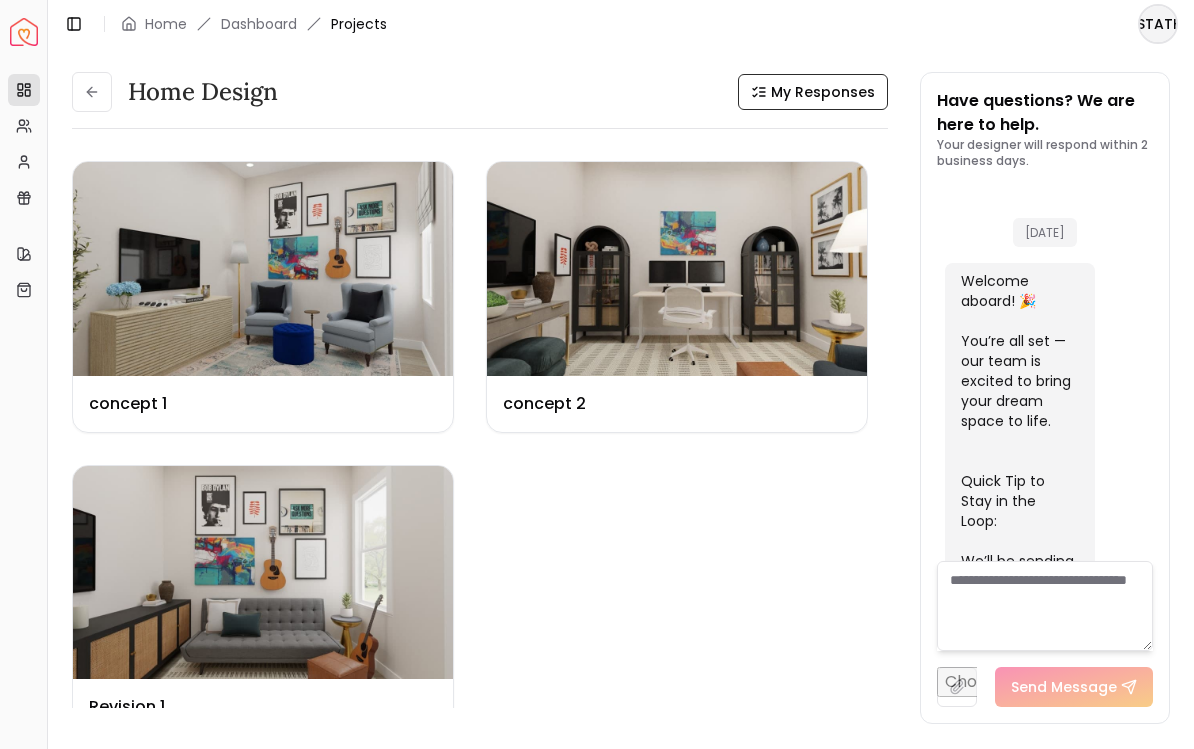 scroll, scrollTop: 4588, scrollLeft: 0, axis: vertical 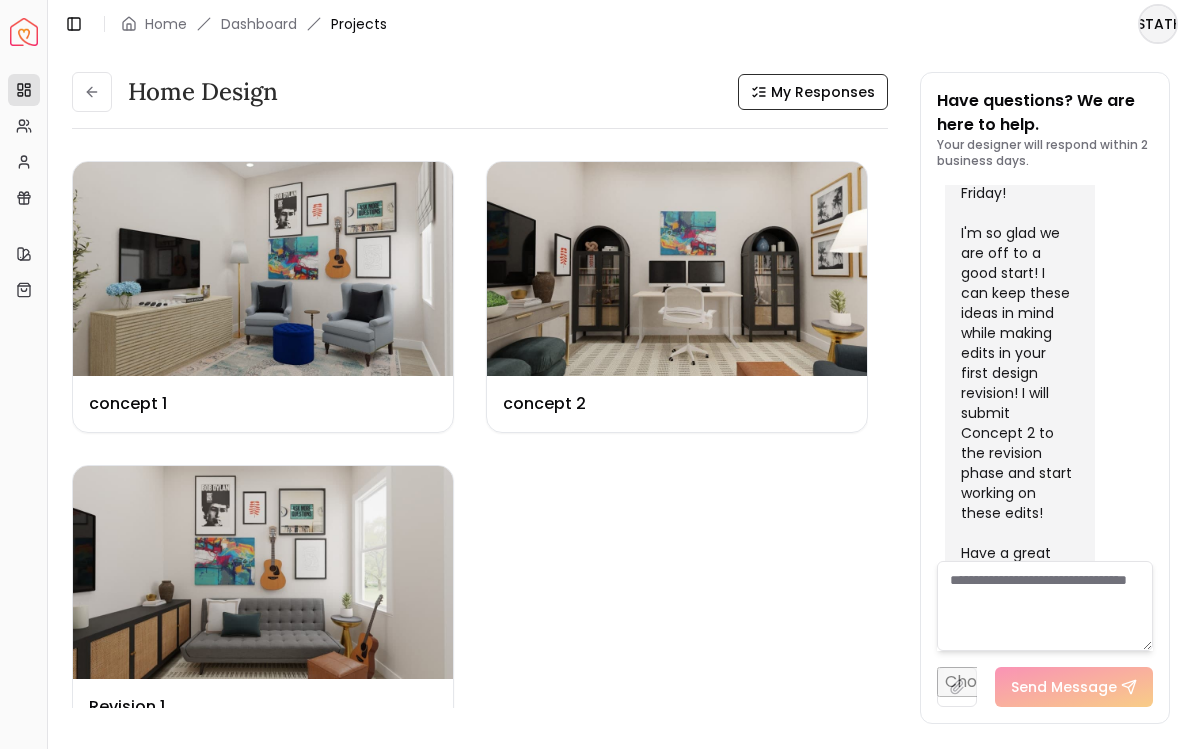 click at bounding box center (1045, 606) 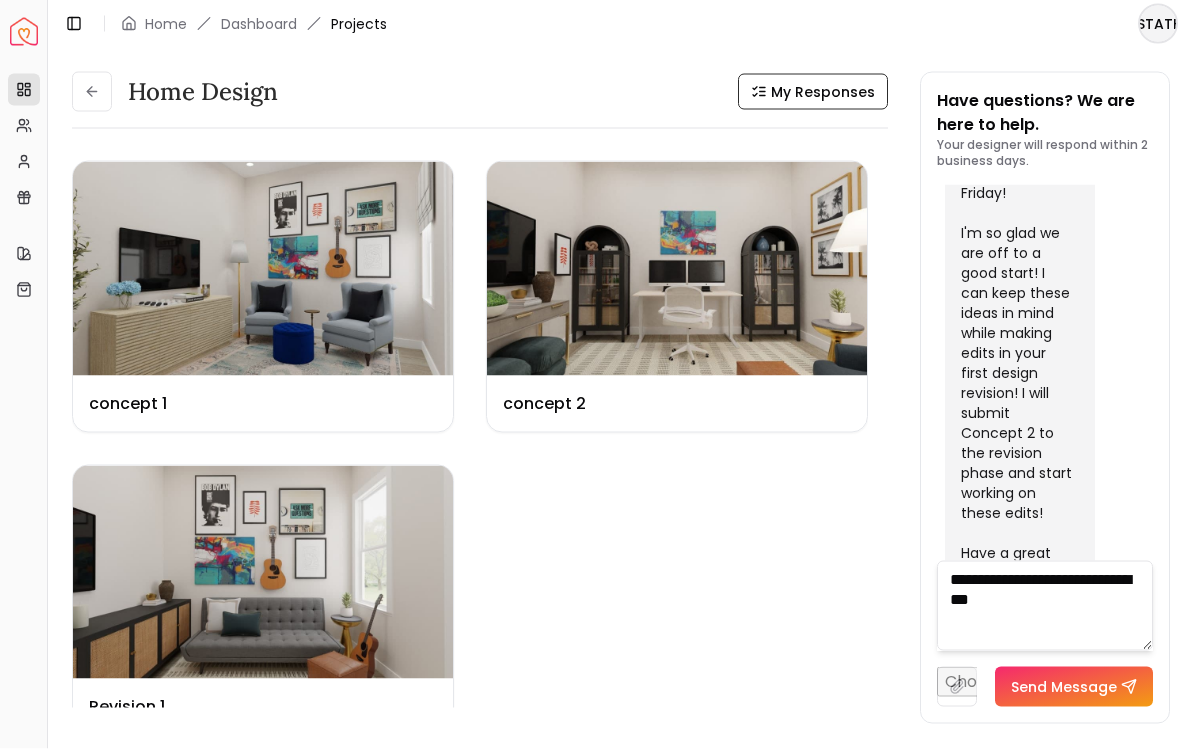 type on "**********" 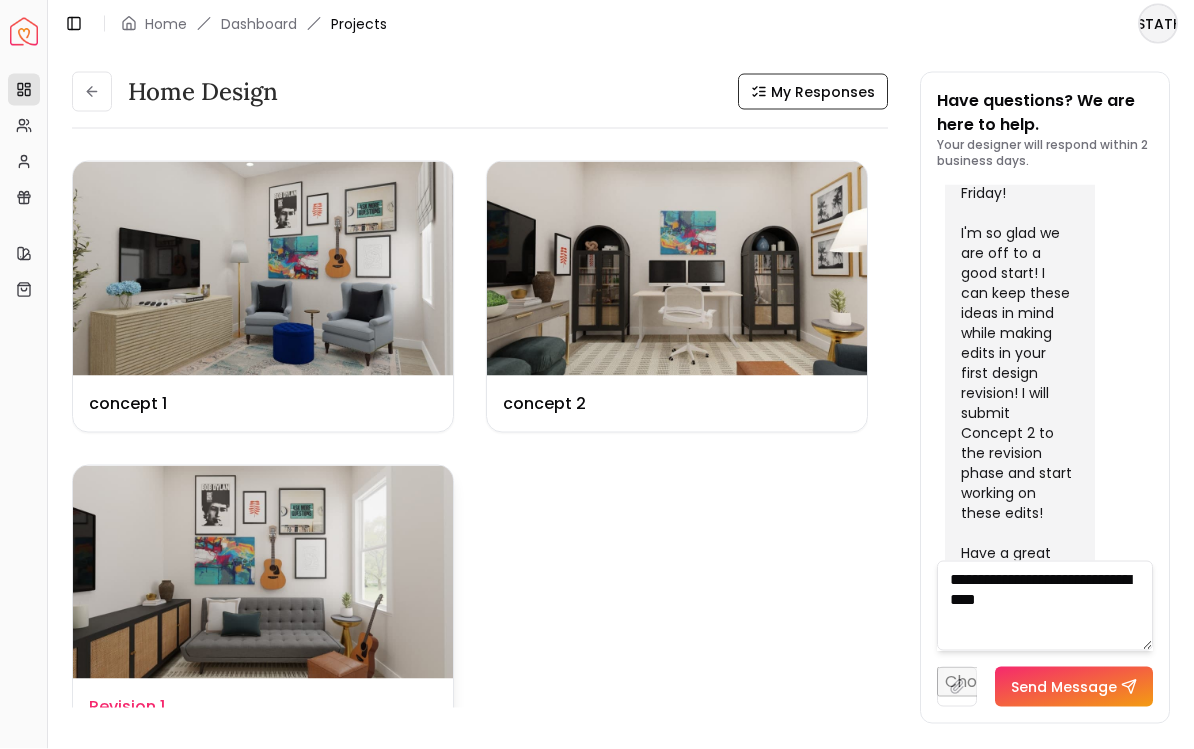 click at bounding box center (263, 573) 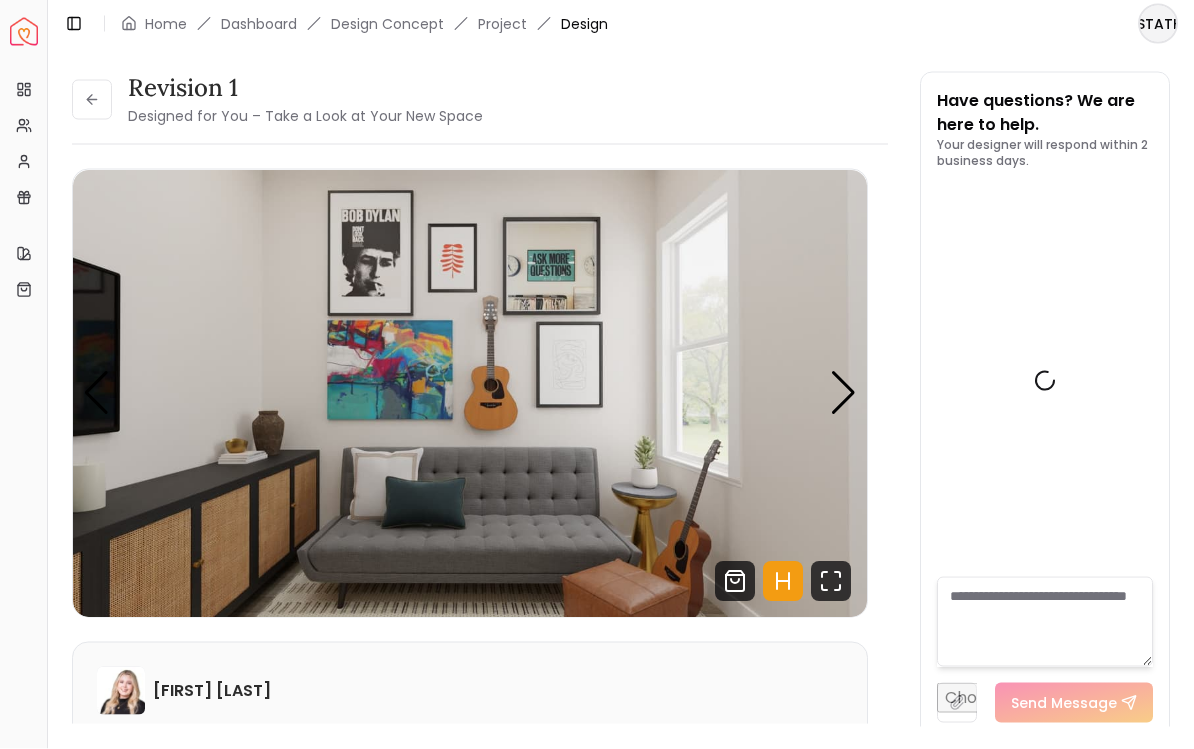 scroll, scrollTop: 1, scrollLeft: 0, axis: vertical 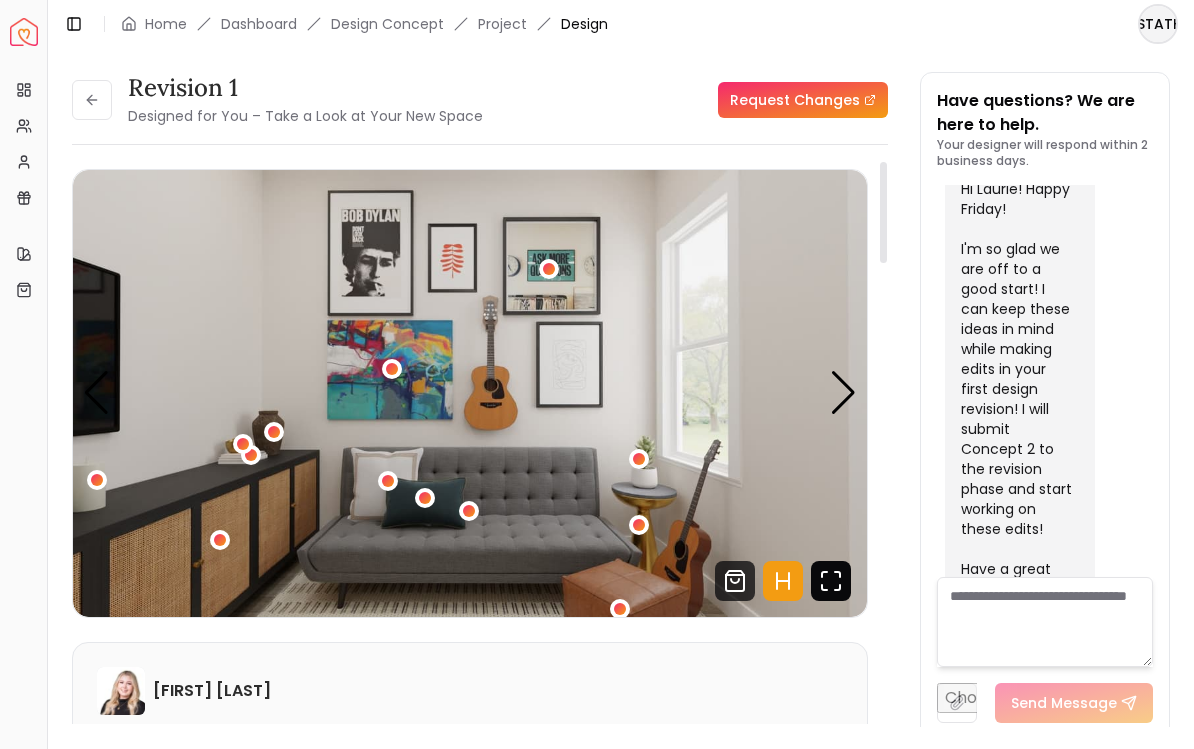 click 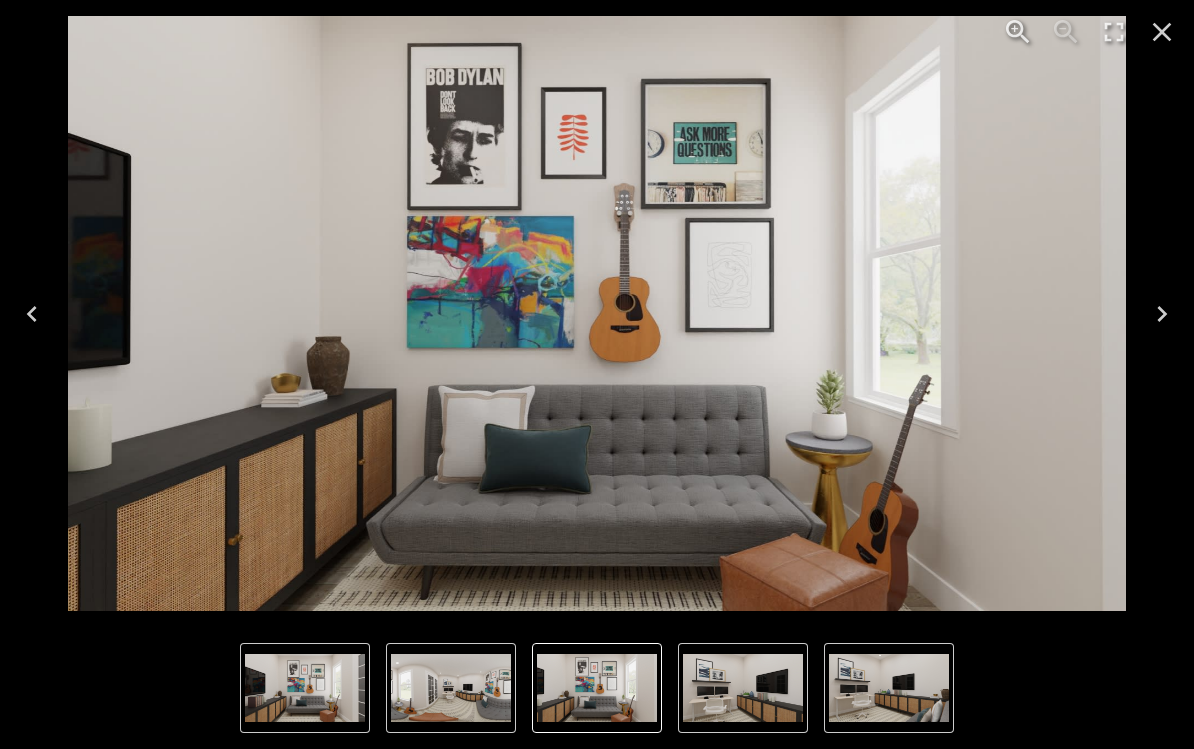 click at bounding box center [451, 688] 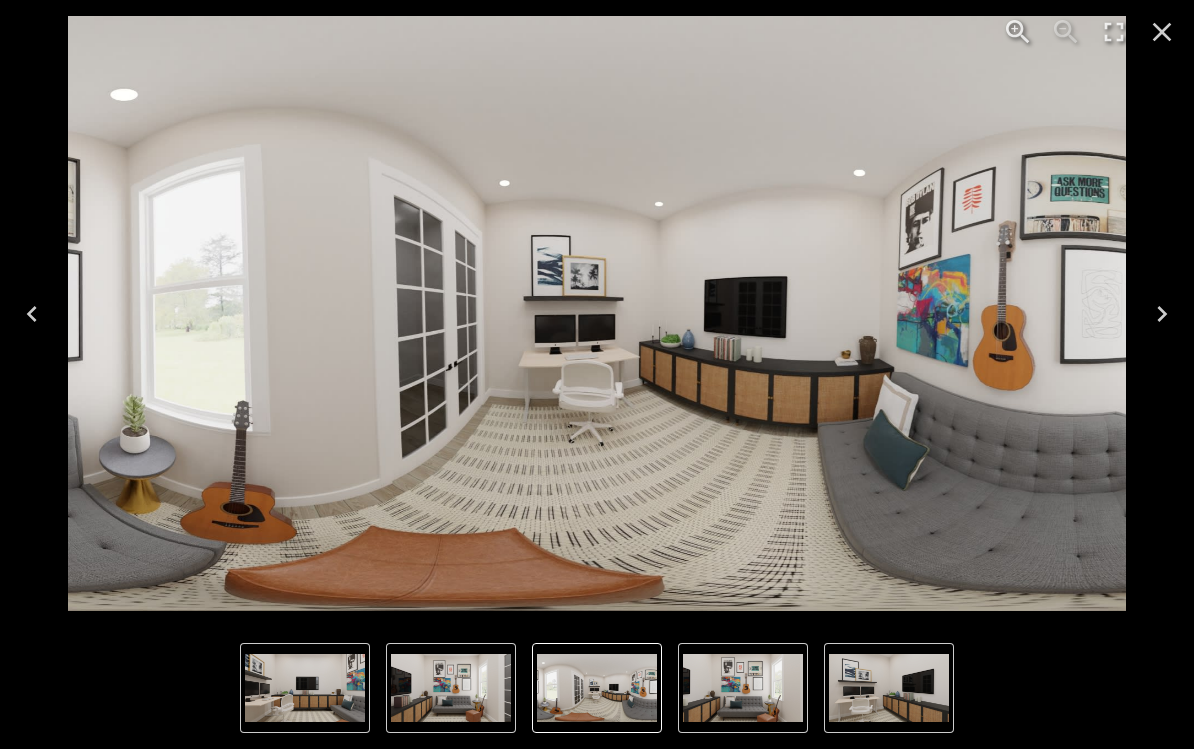 click at bounding box center [597, 688] 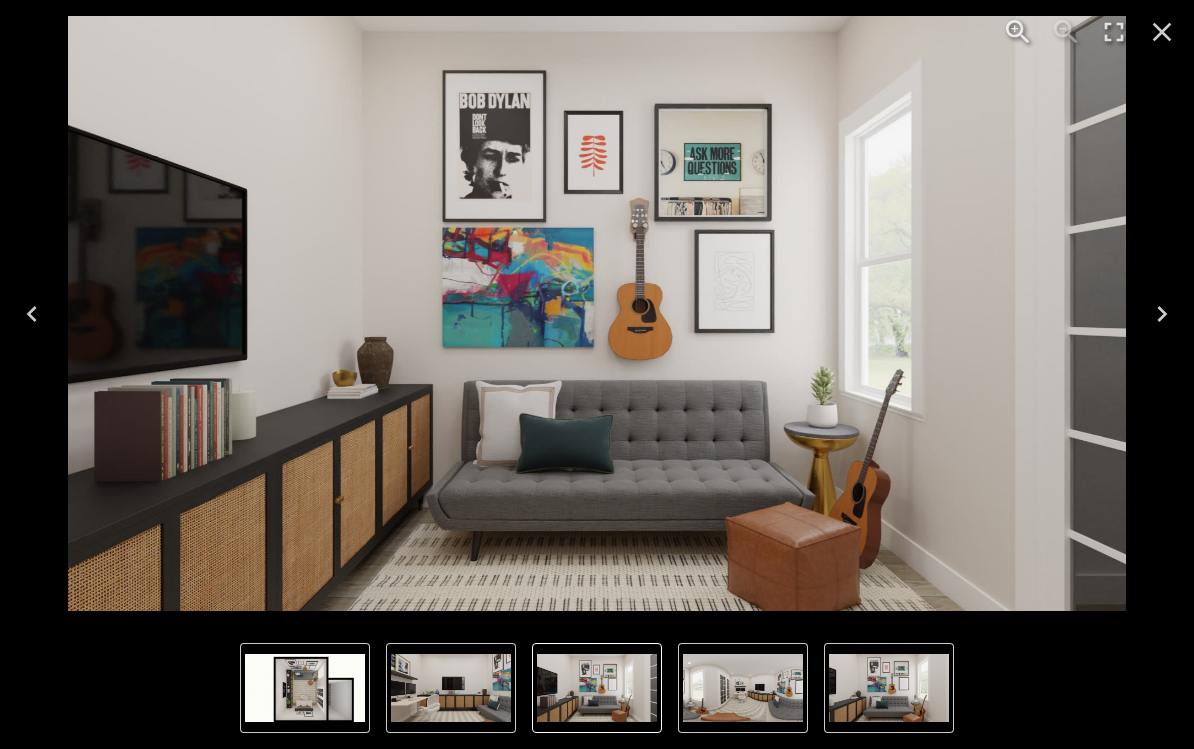click at bounding box center (305, 688) 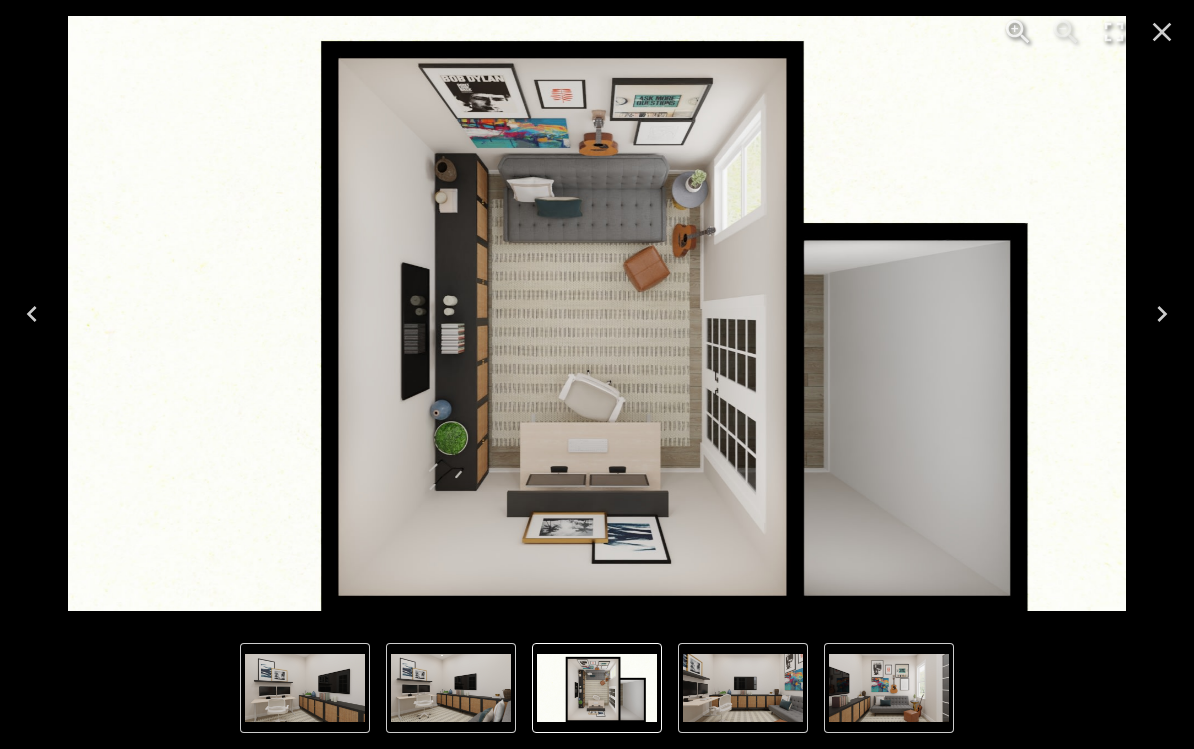 click 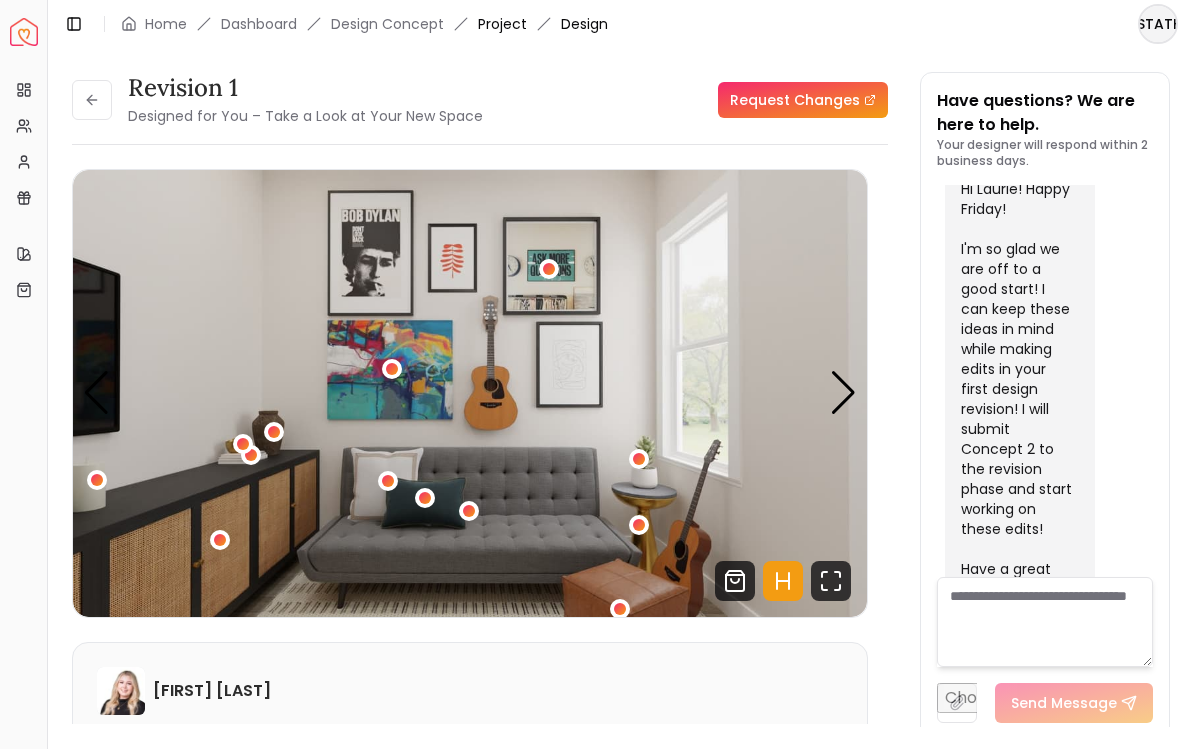 click on "Project" at bounding box center (502, 24) 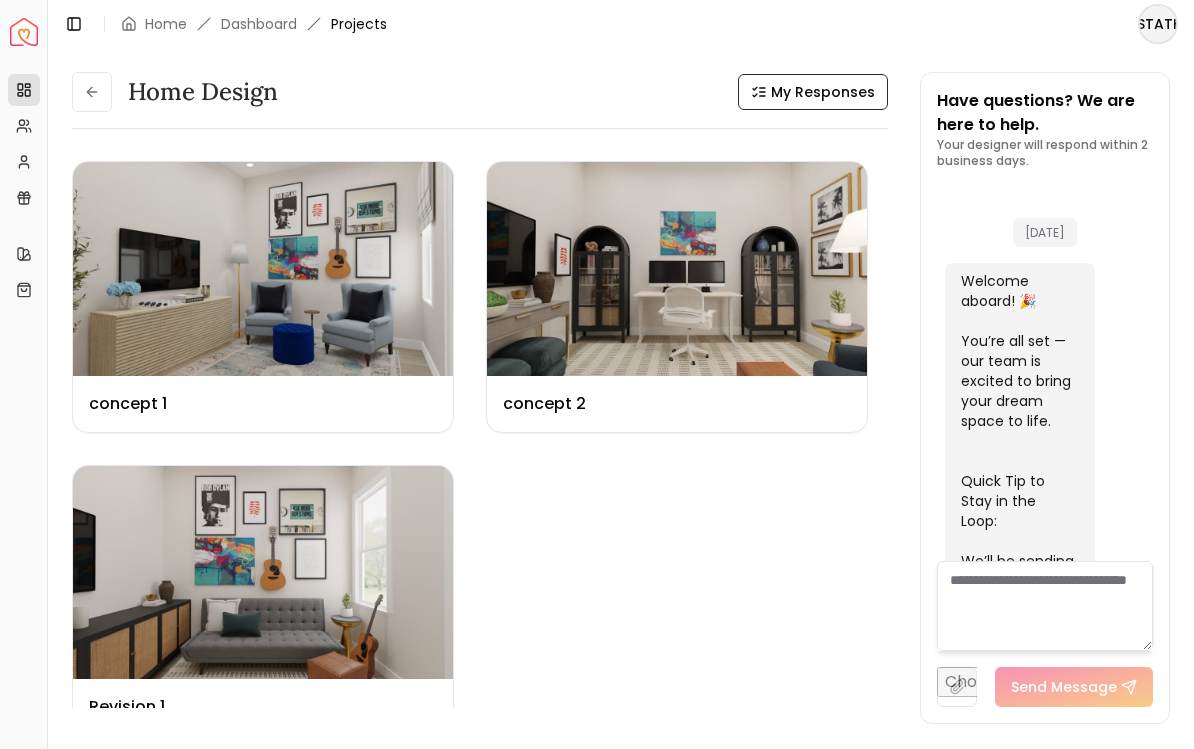 scroll, scrollTop: 4588, scrollLeft: 0, axis: vertical 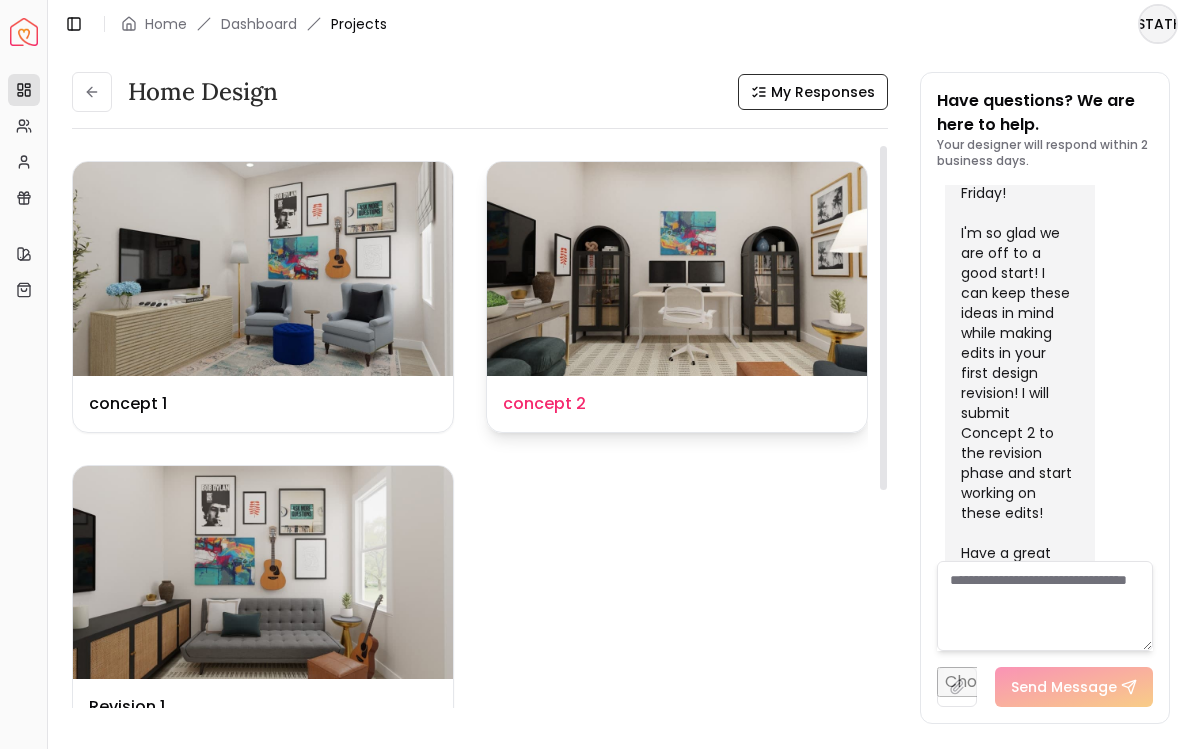 click at bounding box center (677, 269) 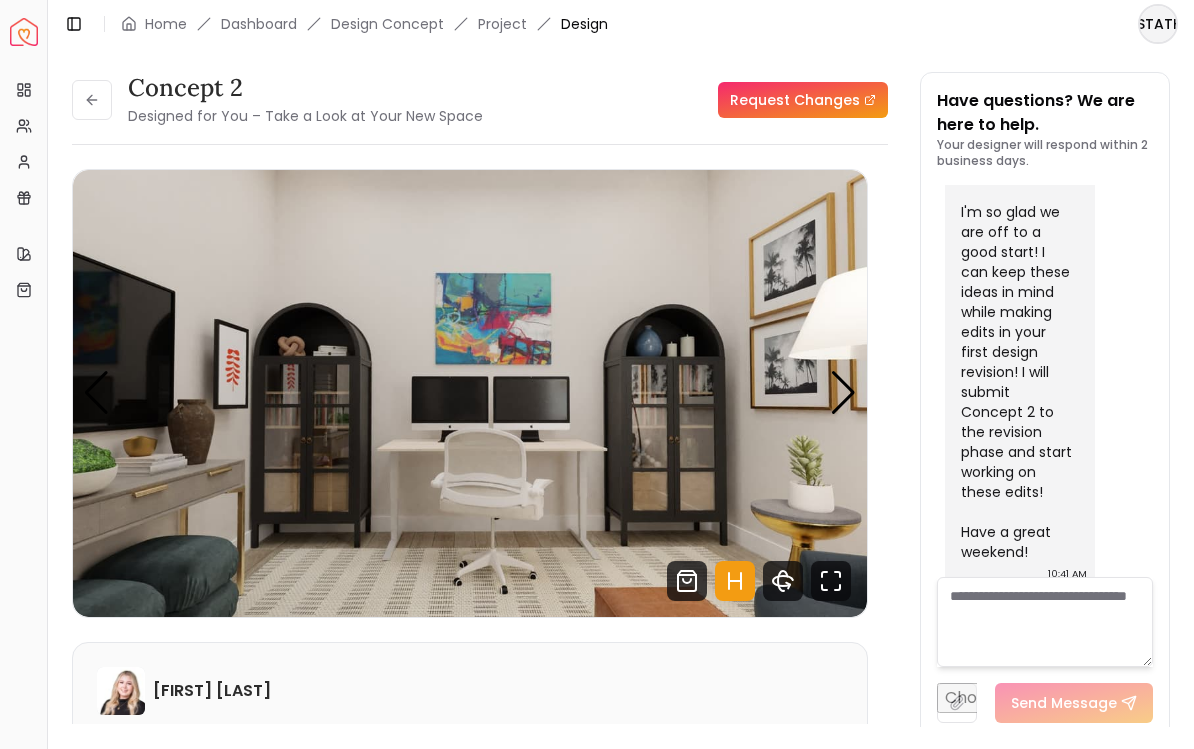 scroll, scrollTop: 4572, scrollLeft: 0, axis: vertical 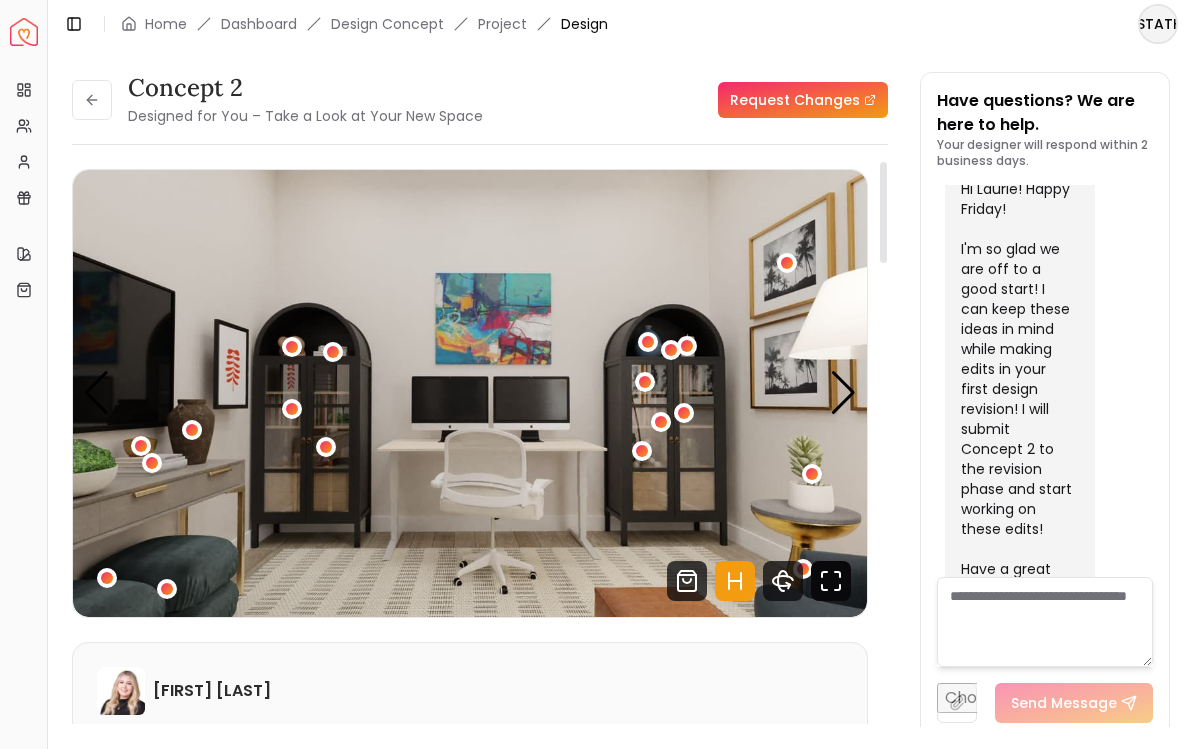 click 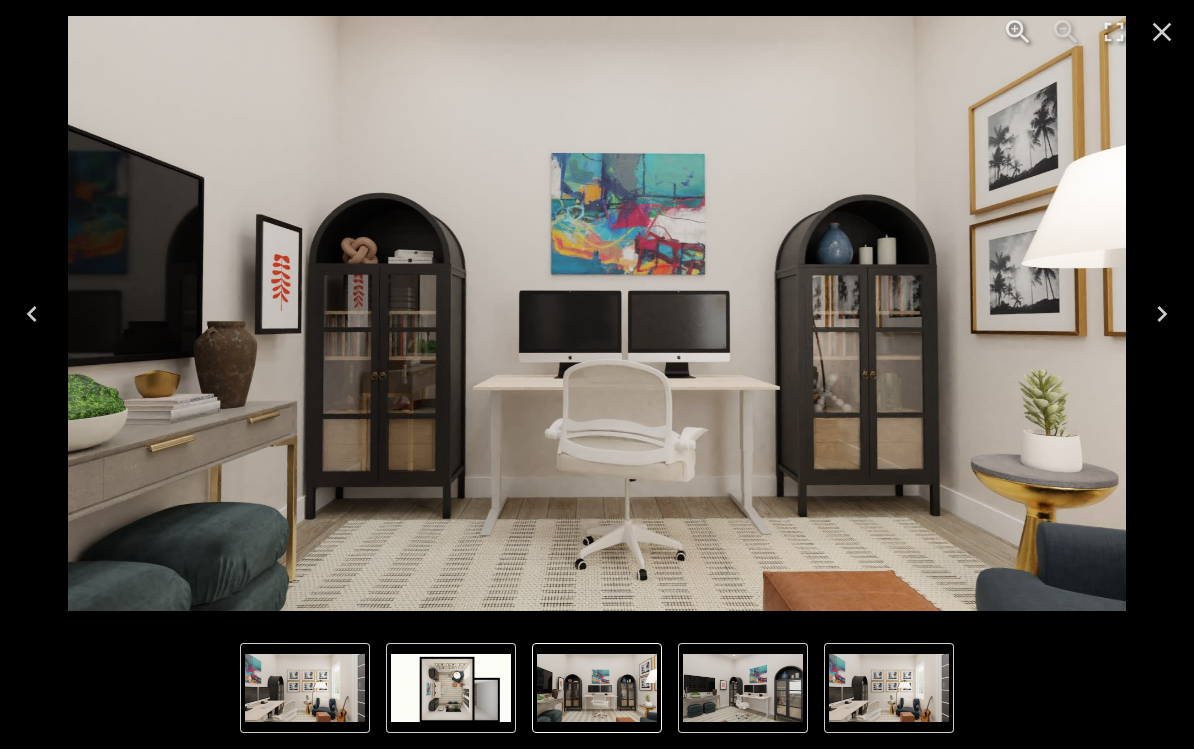 click at bounding box center [889, 688] 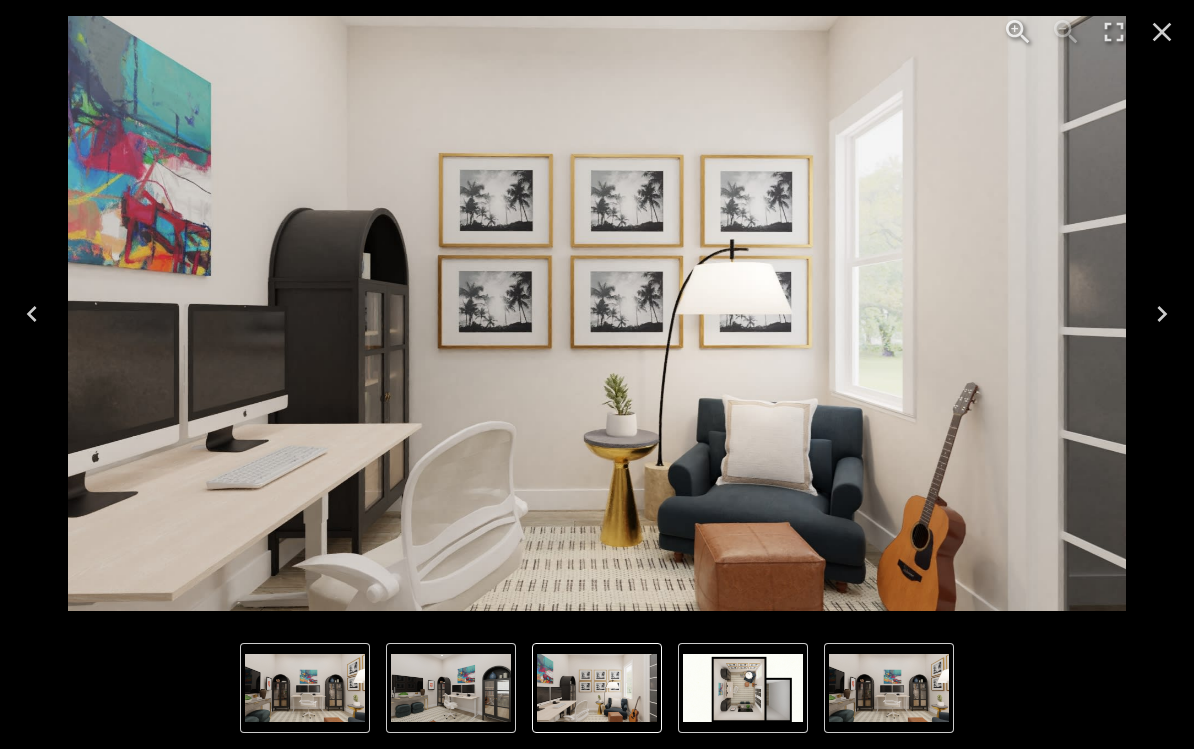 click at bounding box center (305, 688) 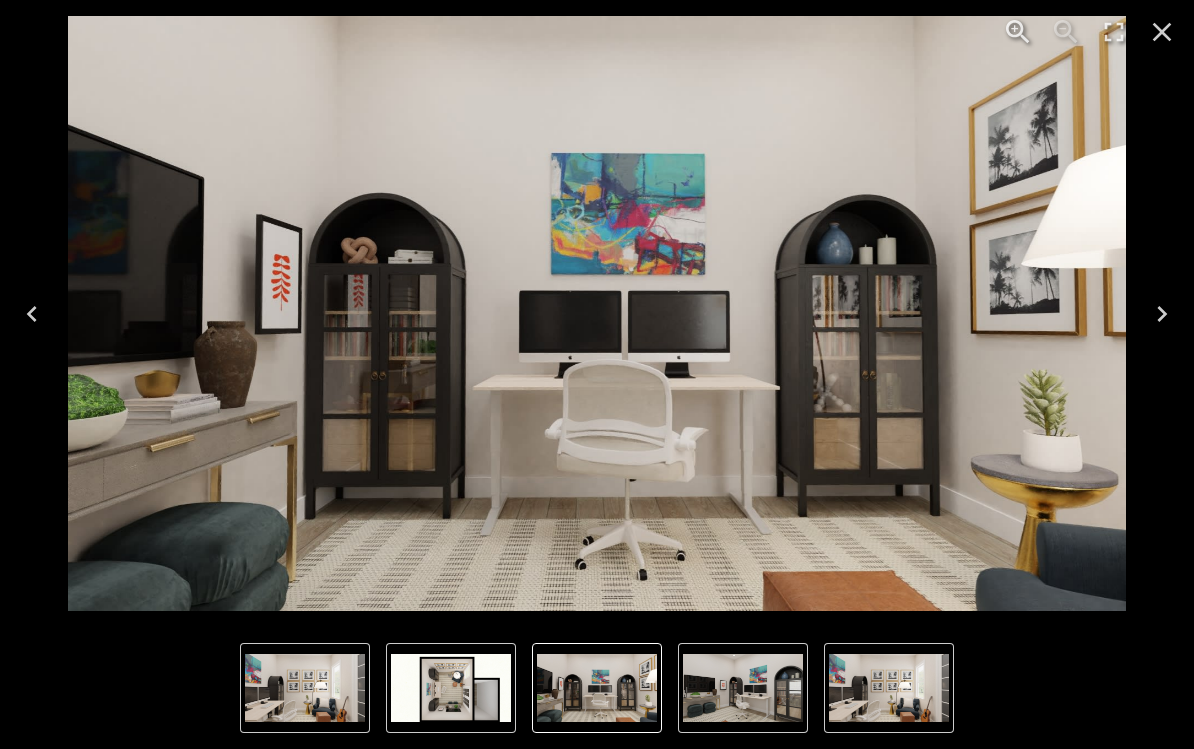 click at bounding box center [889, 688] 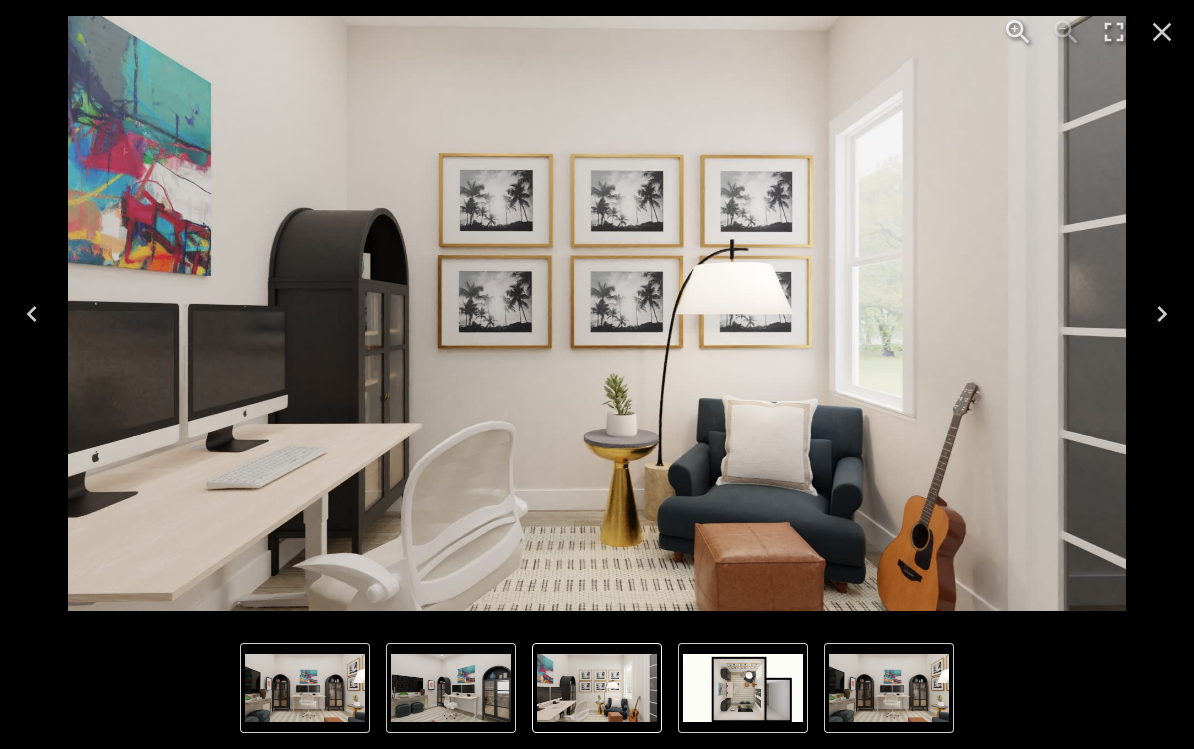 click 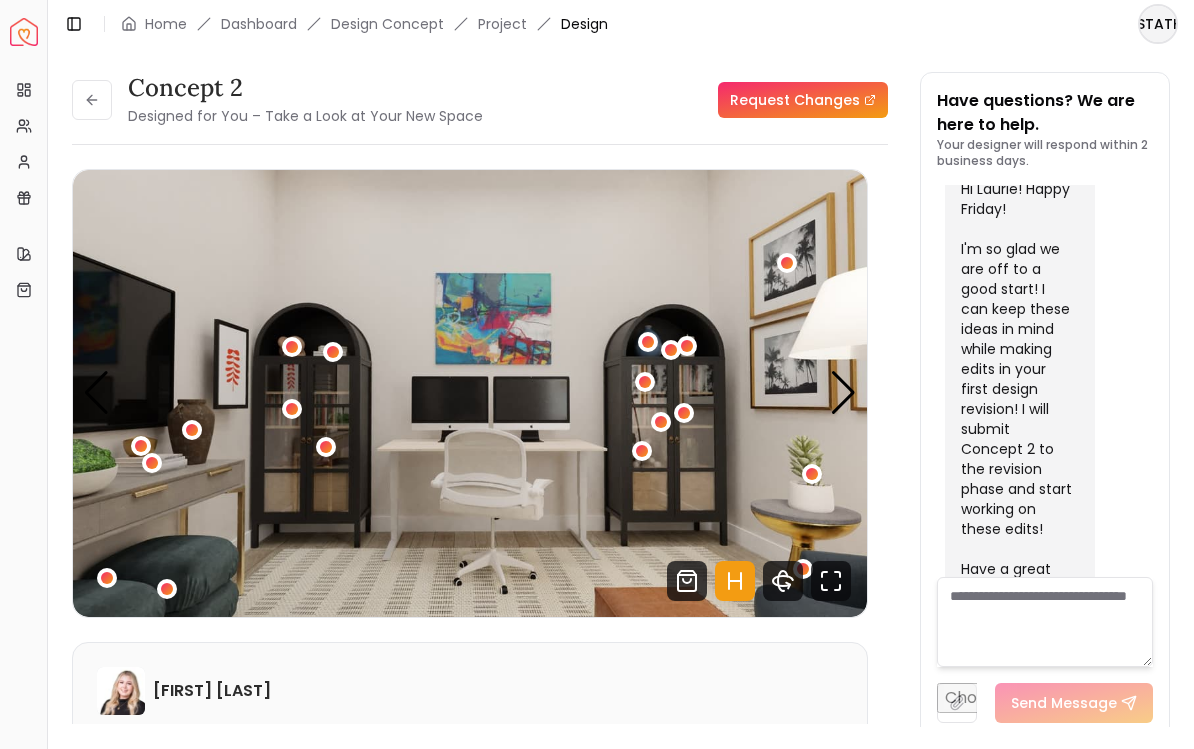 click at bounding box center (1045, 622) 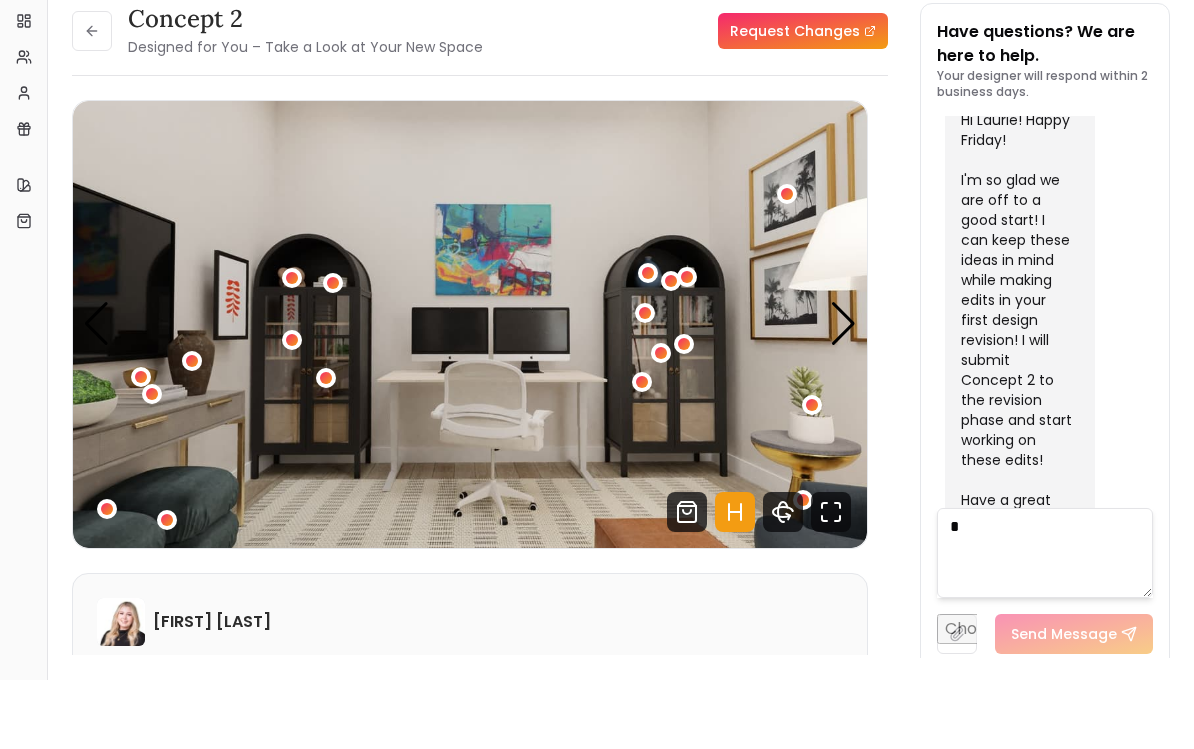 scroll, scrollTop: 14, scrollLeft: 0, axis: vertical 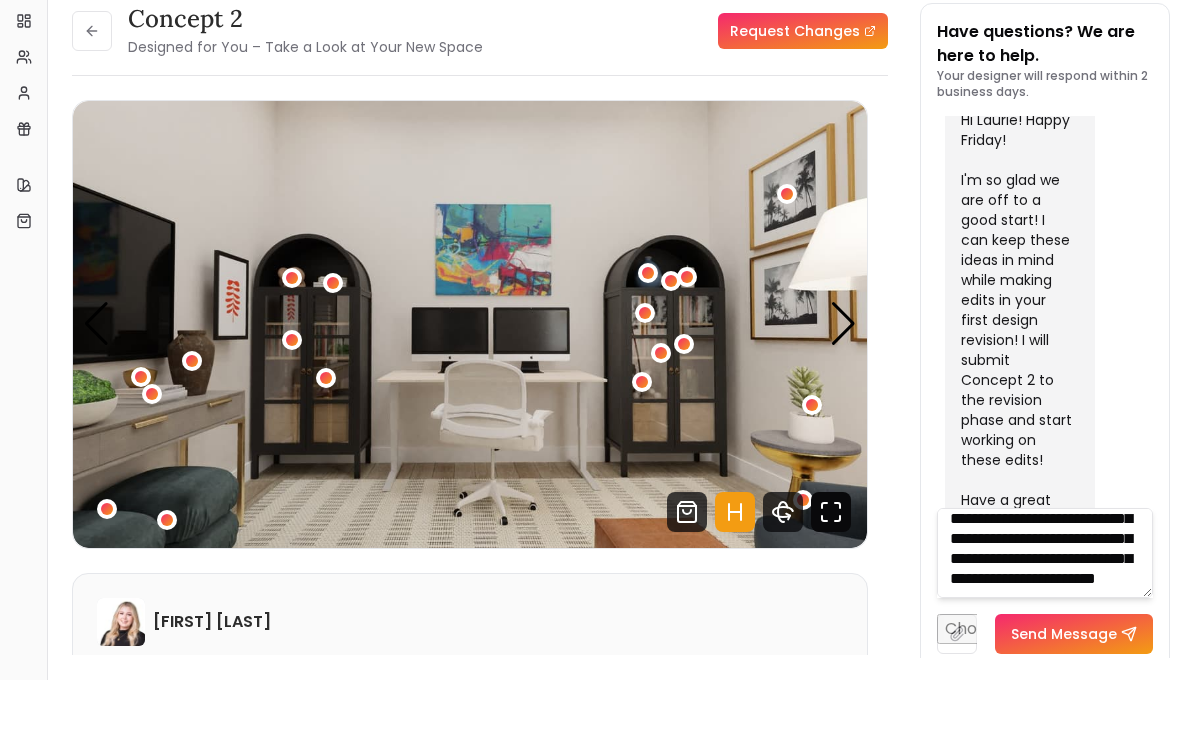 type on "**********" 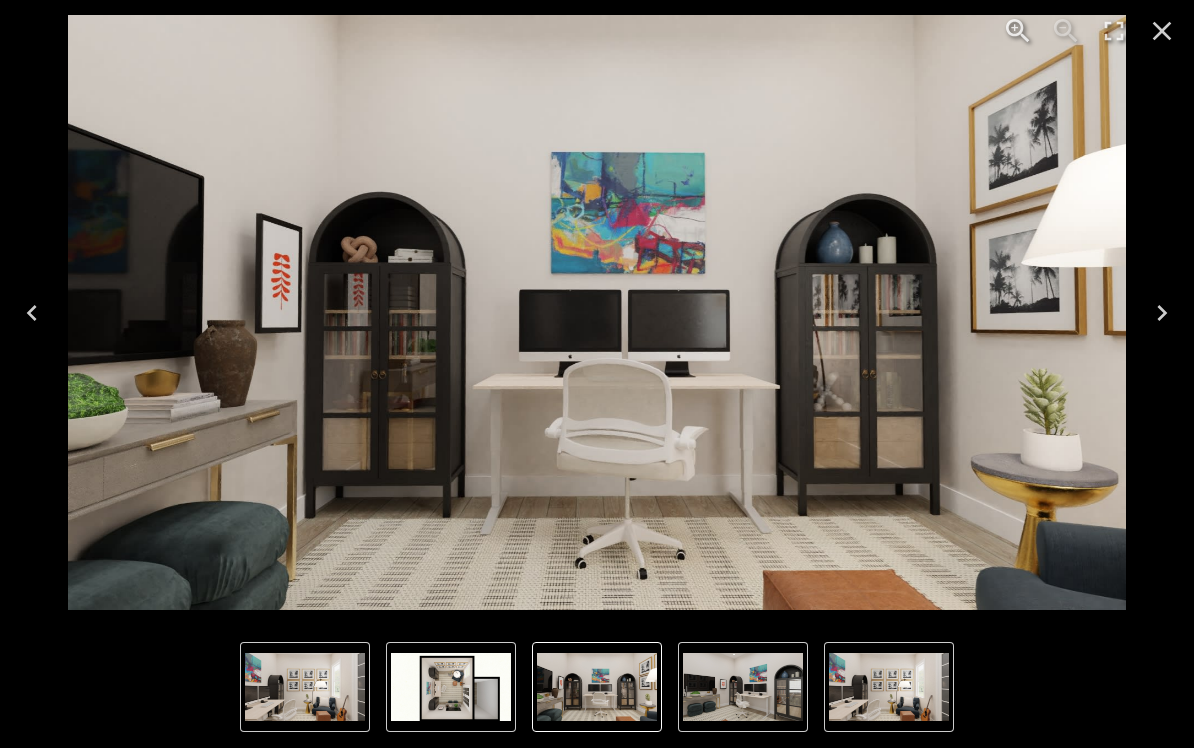 click at bounding box center [889, 688] 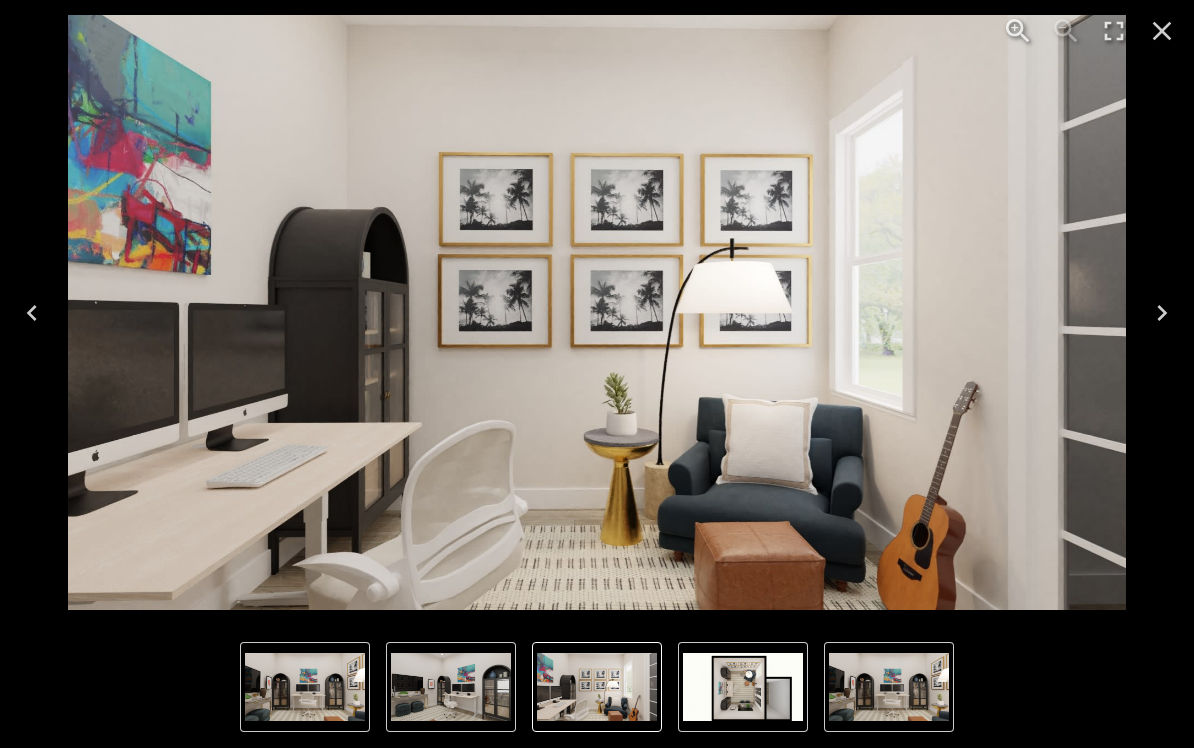 click 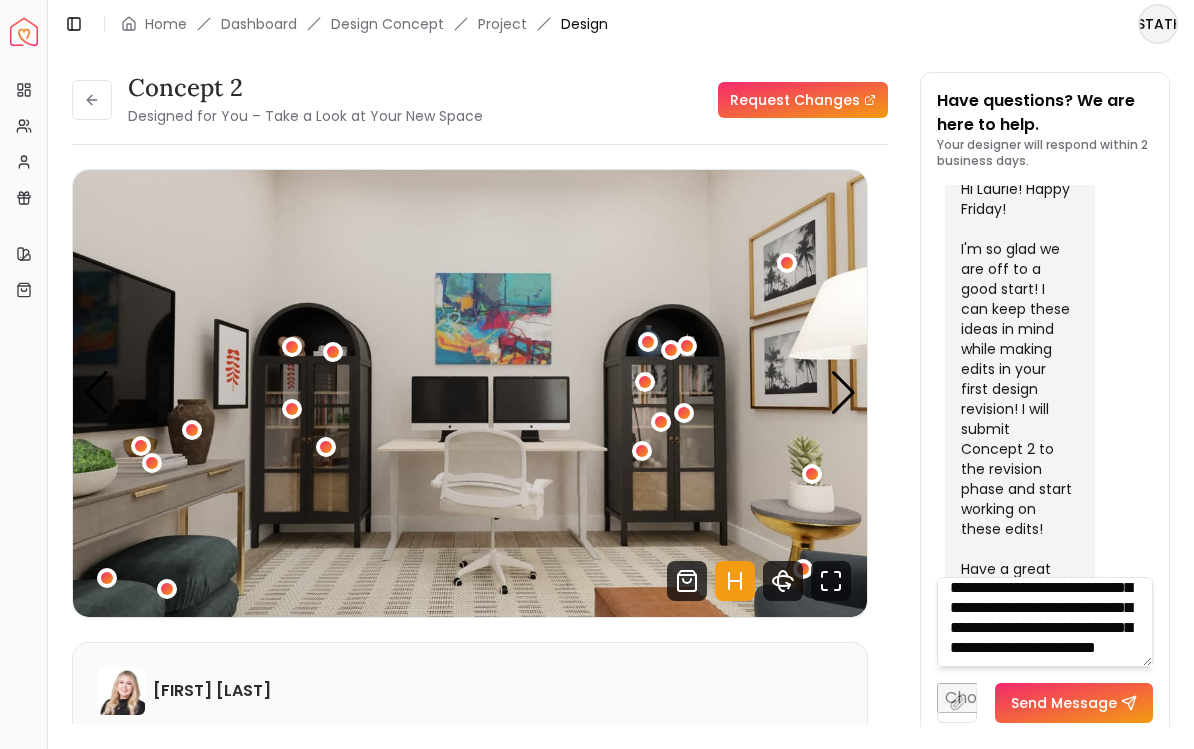 scroll, scrollTop: 168, scrollLeft: 0, axis: vertical 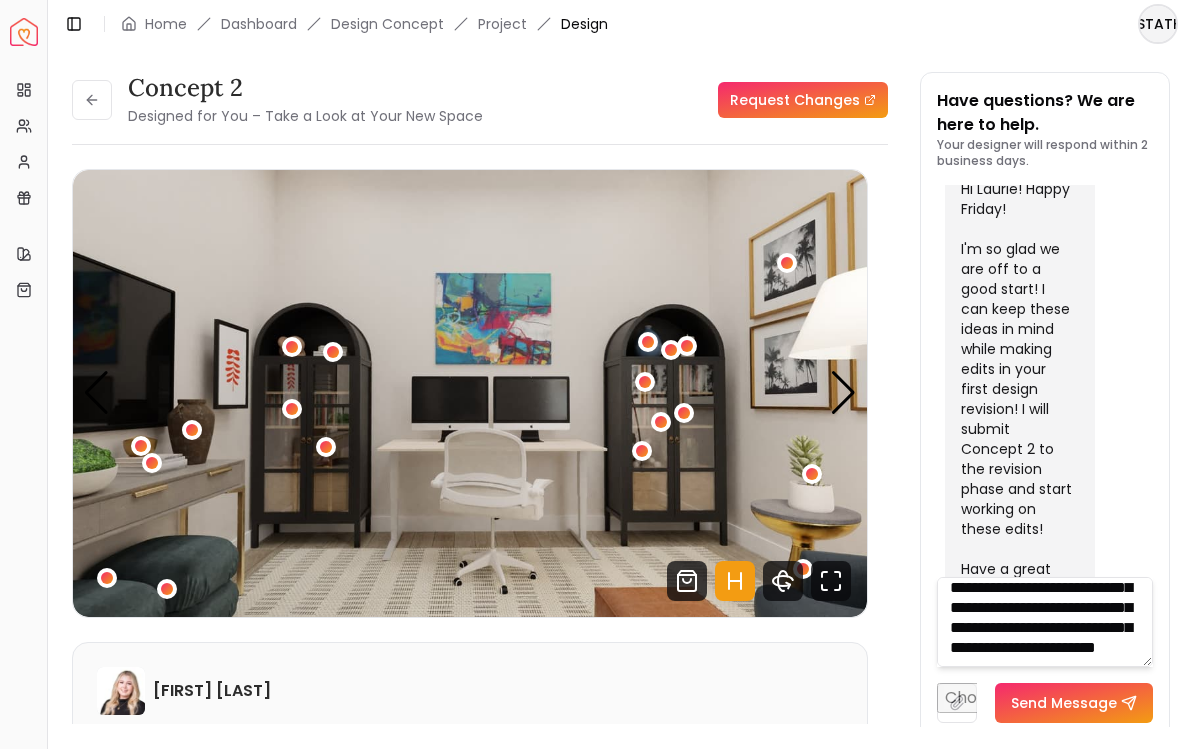 click on "Send Message" at bounding box center [1074, 703] 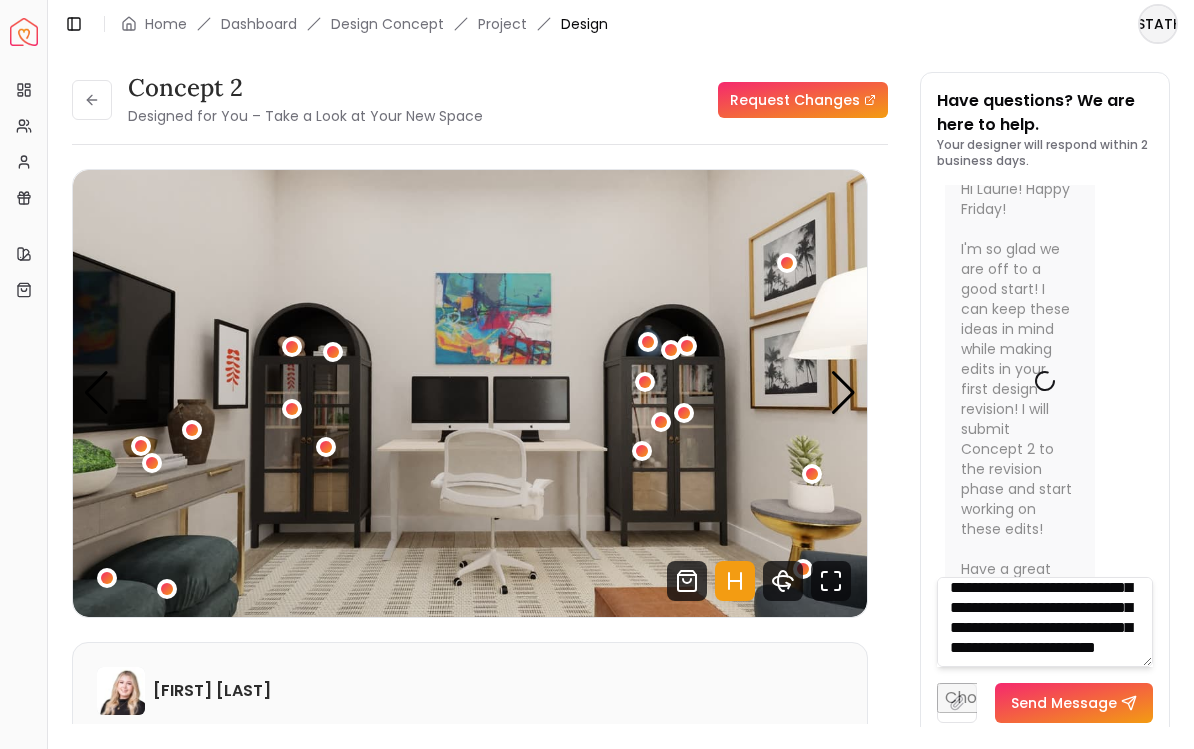 type 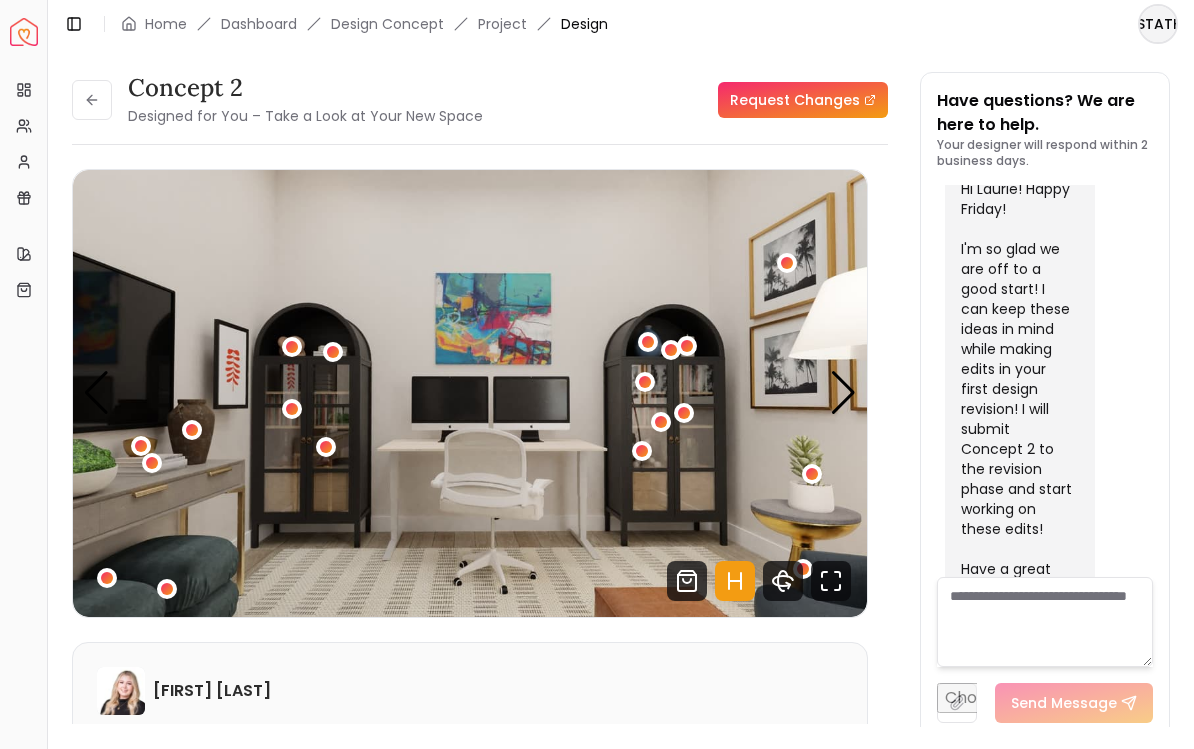 scroll, scrollTop: 0, scrollLeft: 0, axis: both 